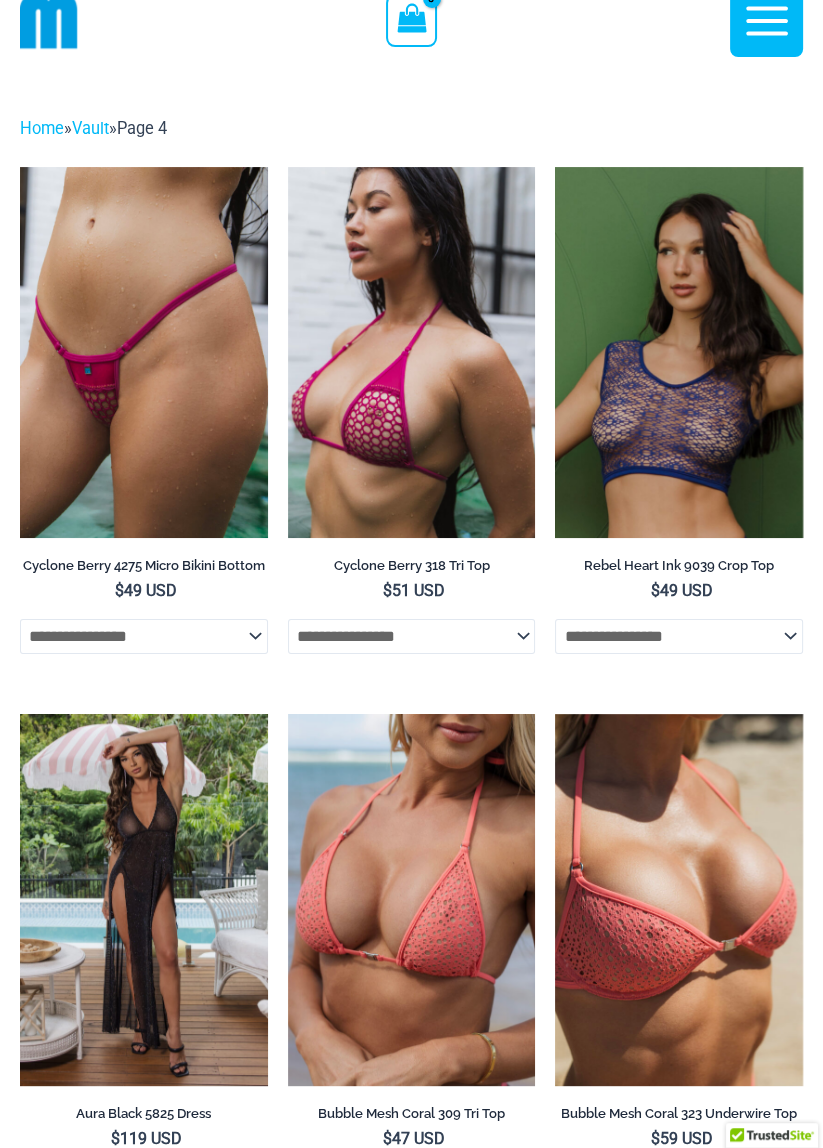 scroll, scrollTop: 0, scrollLeft: 0, axis: both 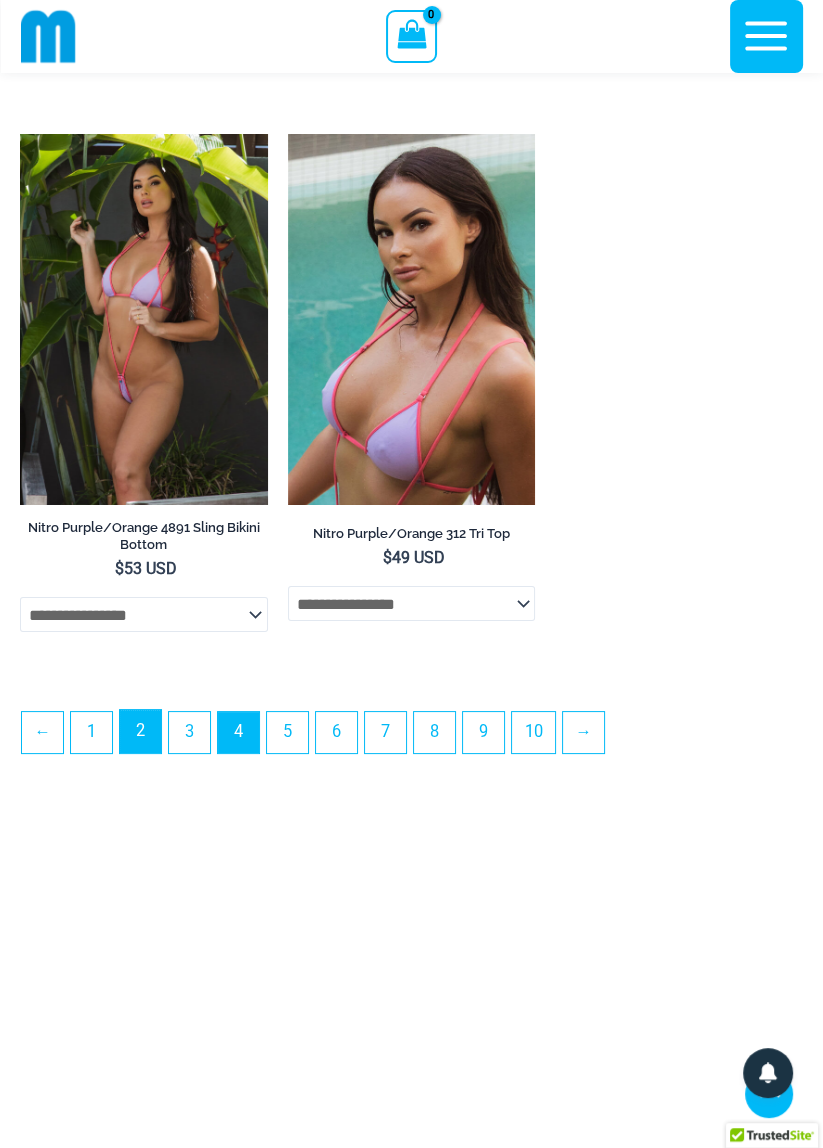 click on "2" at bounding box center [140, 731] 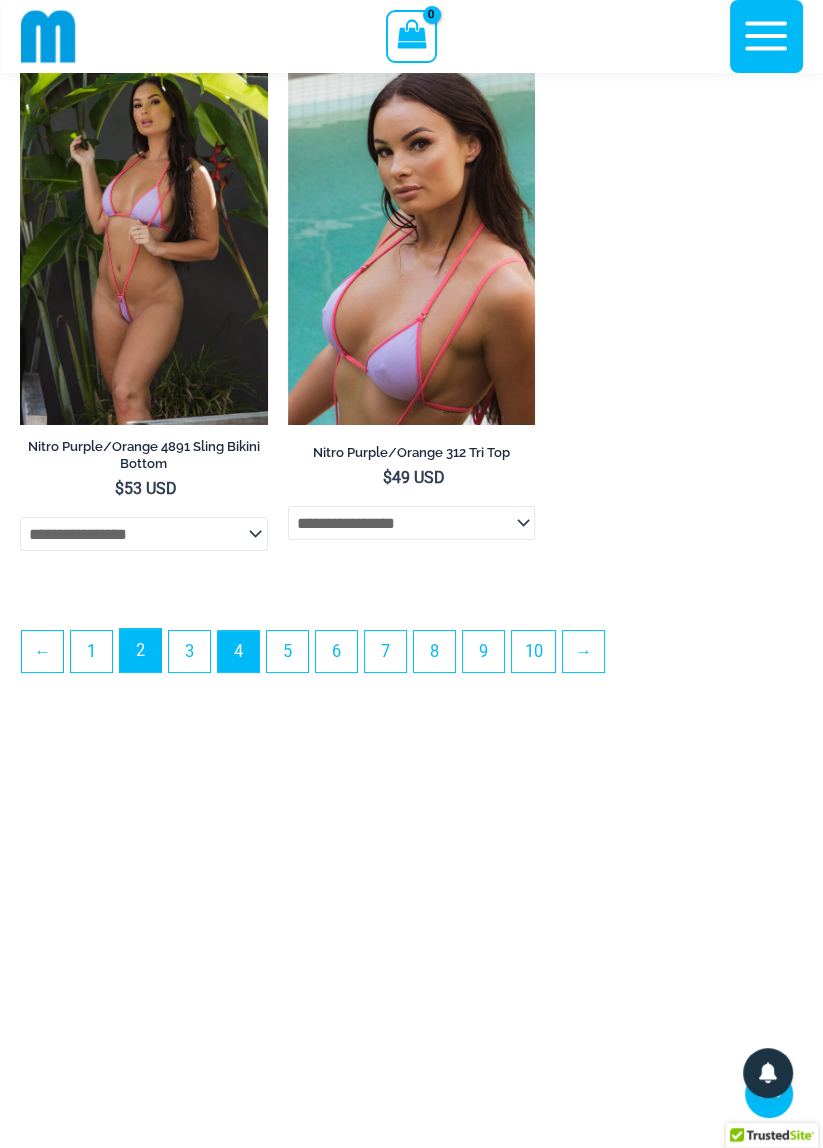 scroll, scrollTop: 5696, scrollLeft: 0, axis: vertical 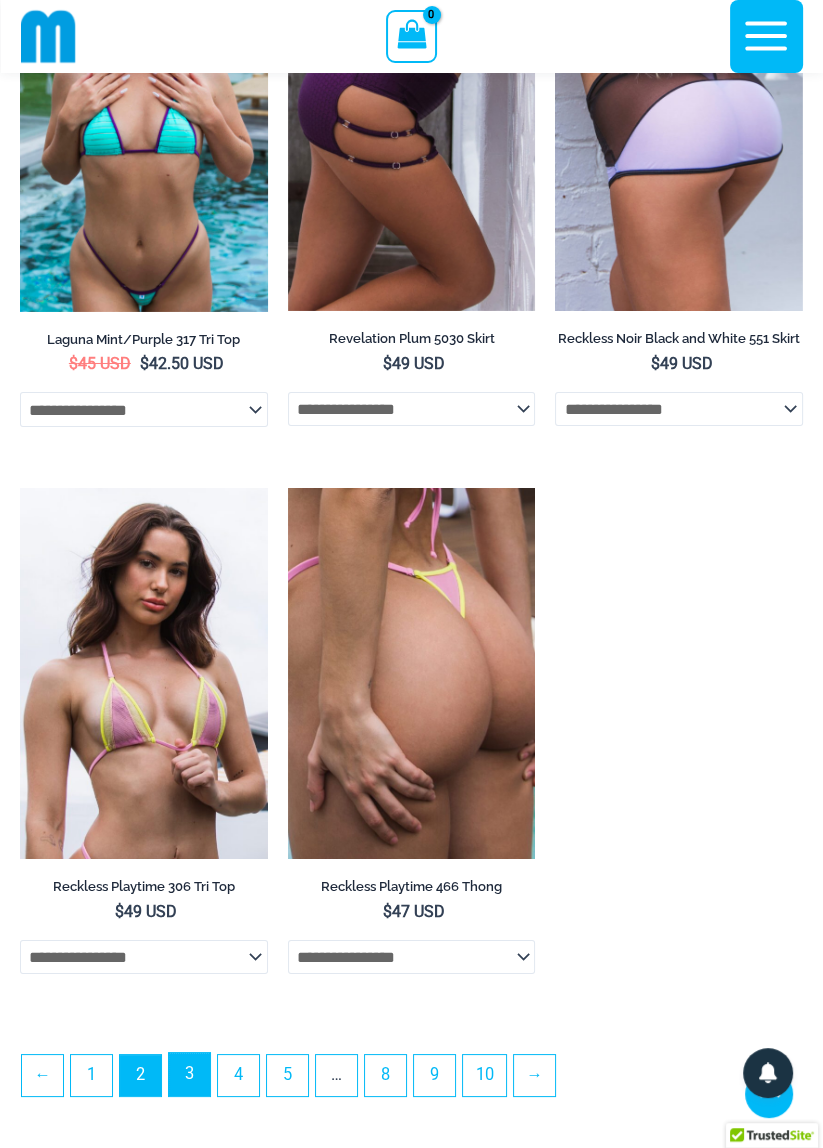 click on "3" at bounding box center [189, 1074] 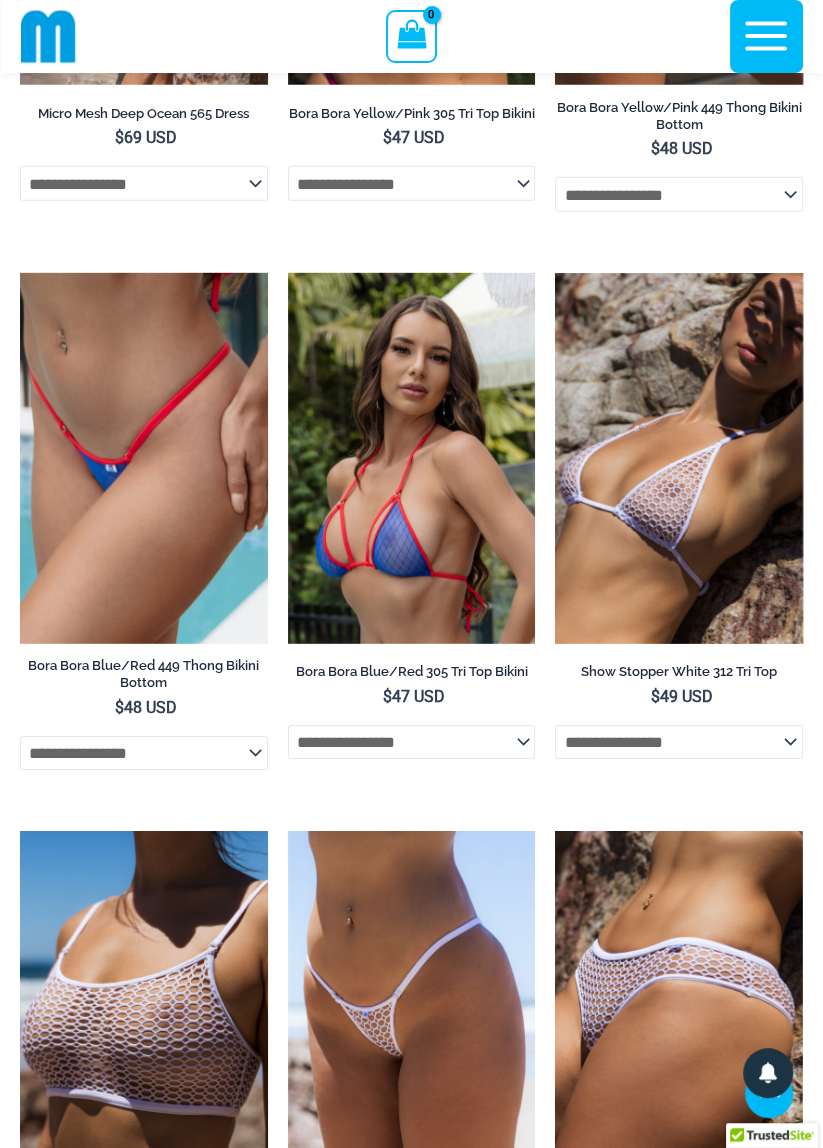 scroll, scrollTop: 4440, scrollLeft: 0, axis: vertical 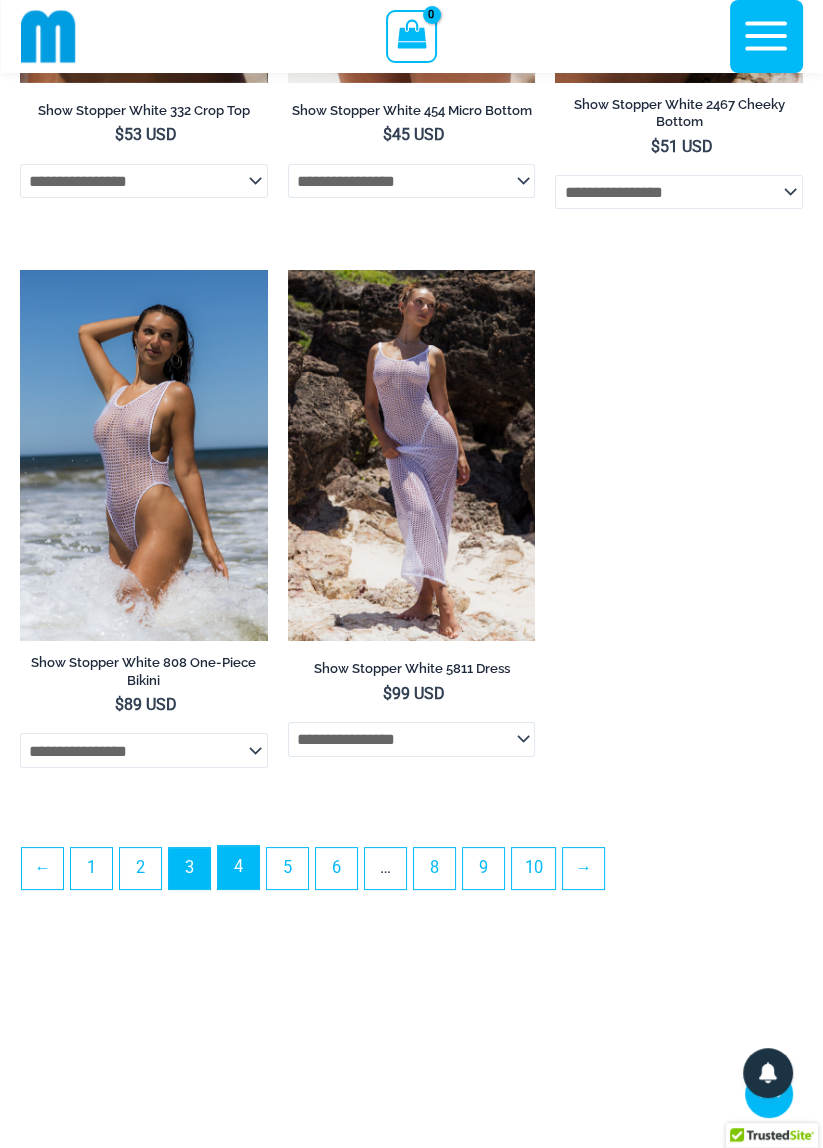 click on "4" at bounding box center (238, 867) 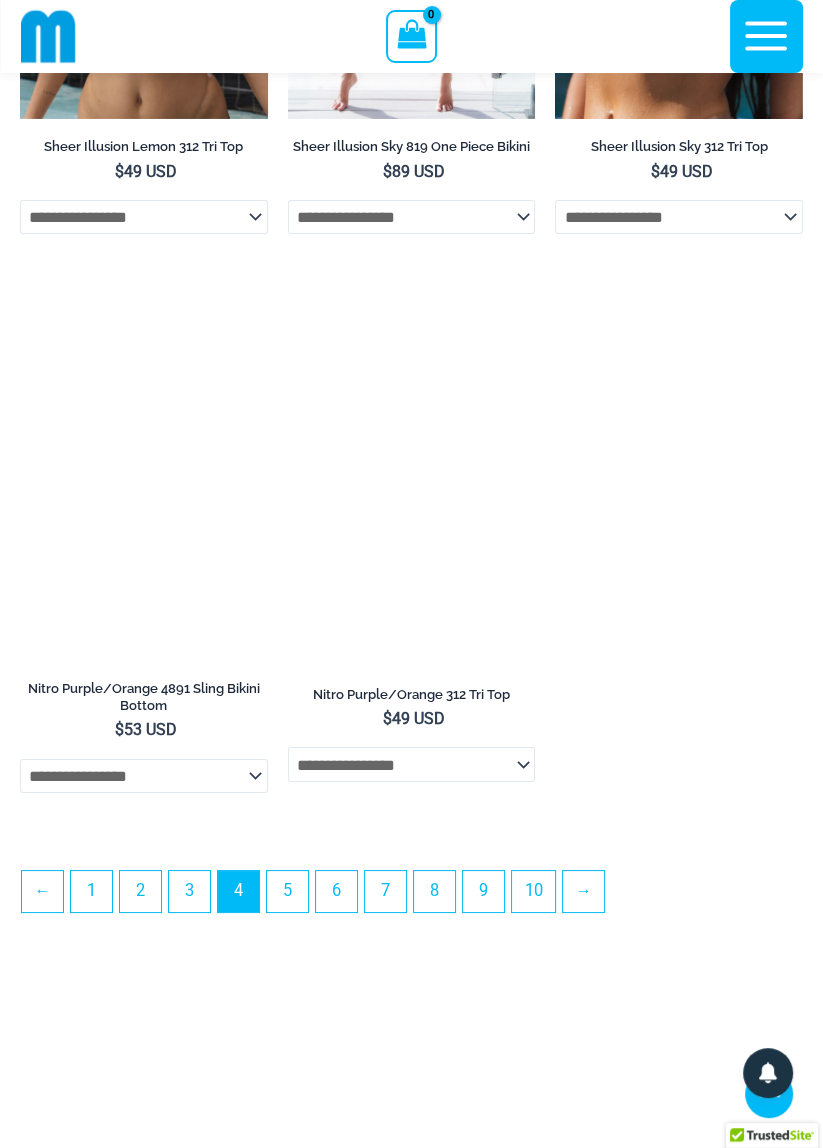 scroll, scrollTop: 5363, scrollLeft: 0, axis: vertical 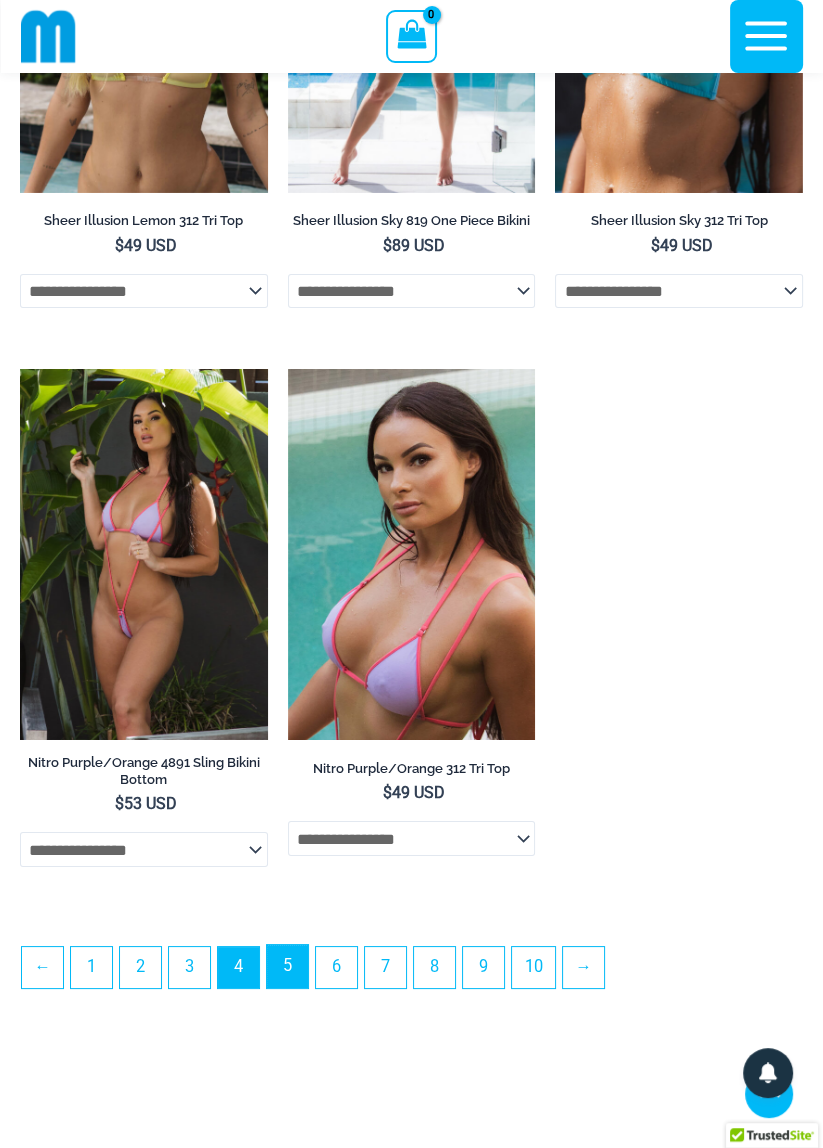 click on "5" at bounding box center [287, 966] 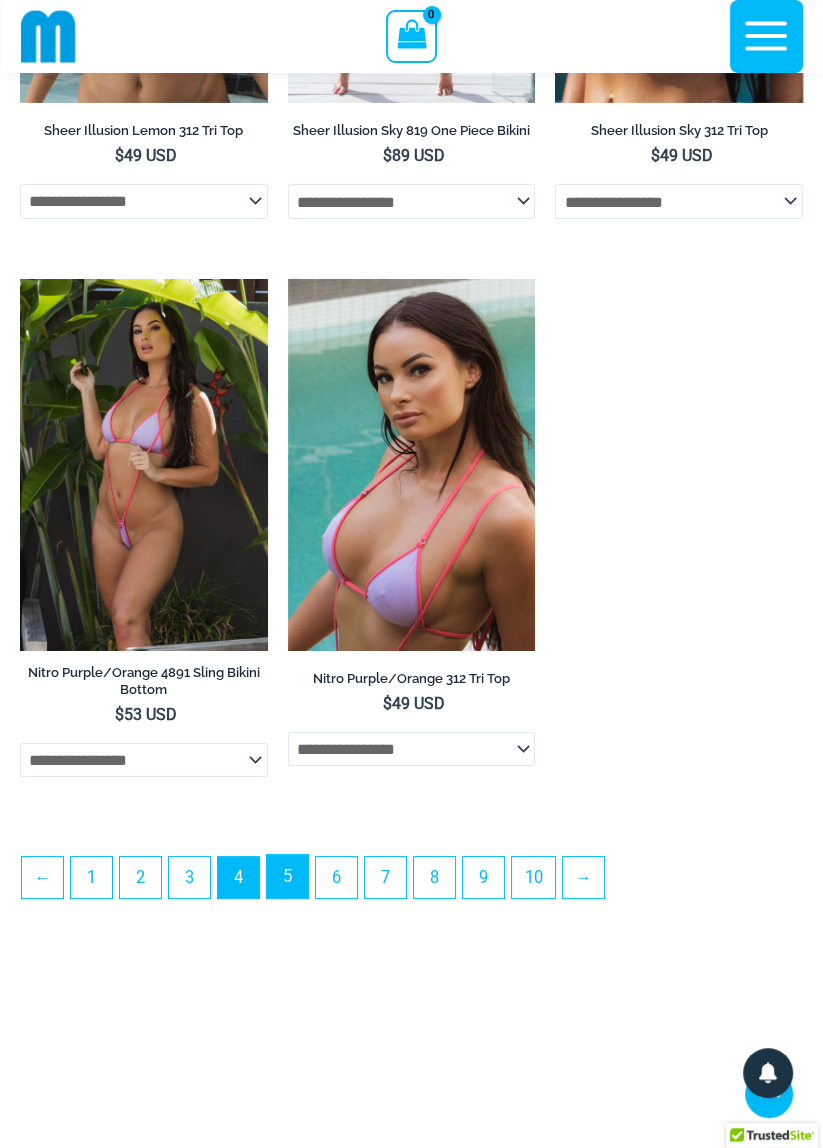 scroll, scrollTop: 5460, scrollLeft: 0, axis: vertical 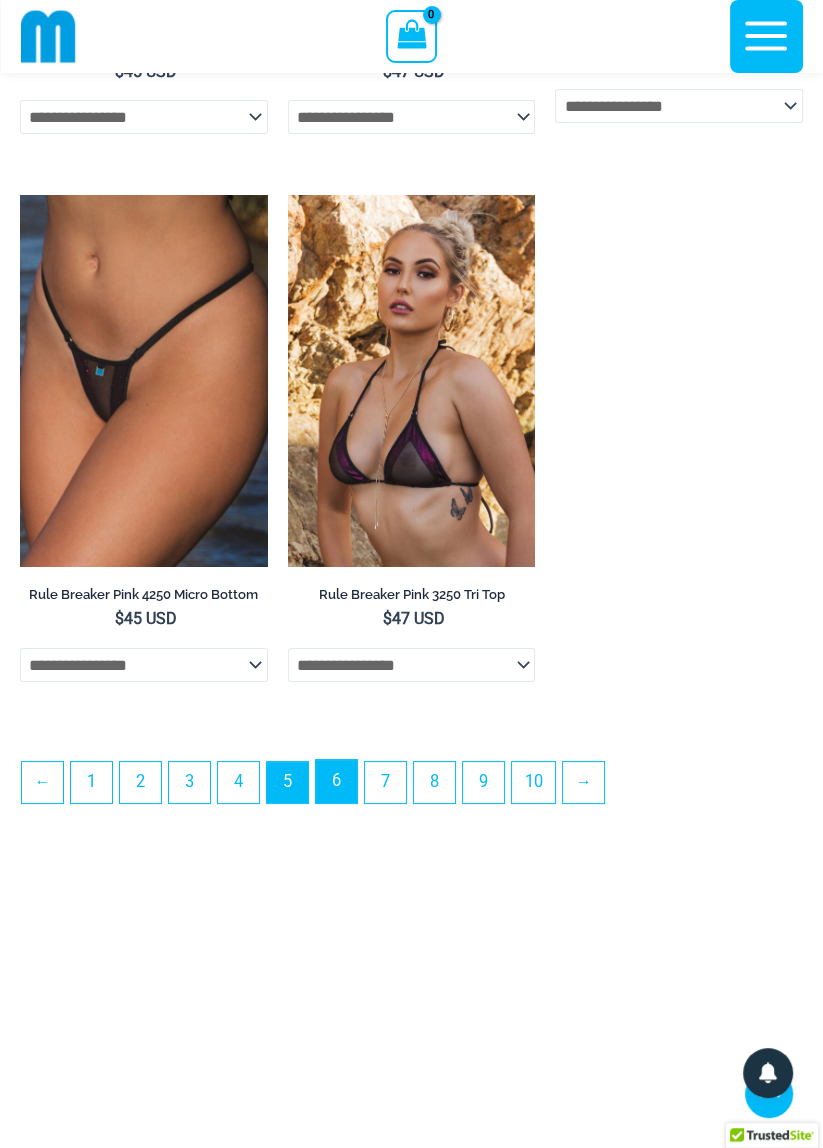 click on "6" at bounding box center (336, 781) 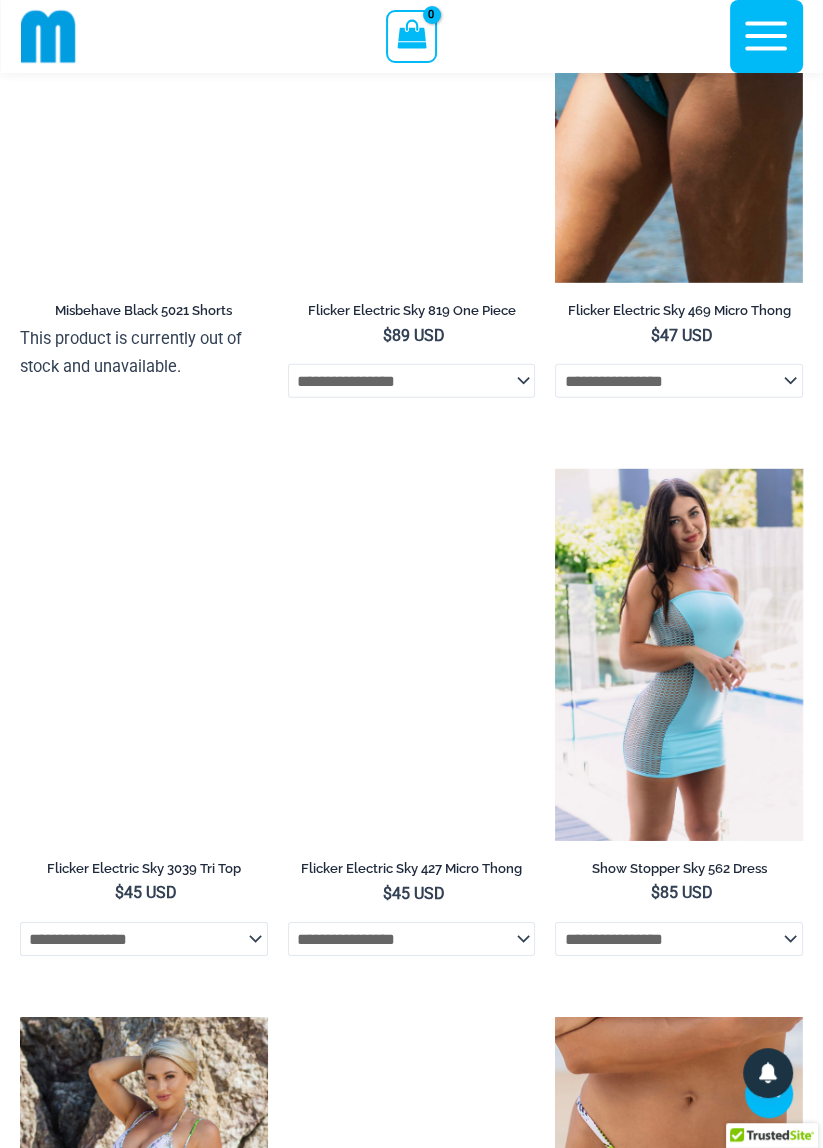 scroll, scrollTop: 4237, scrollLeft: 0, axis: vertical 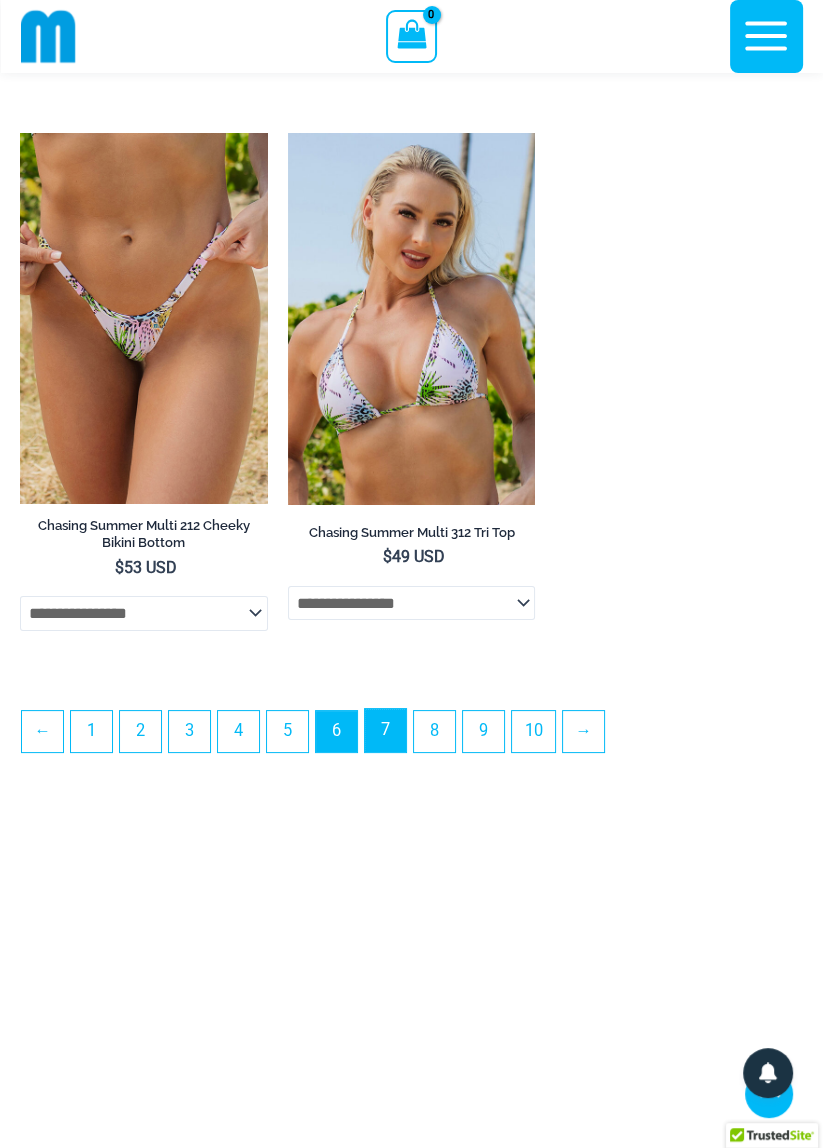 click on "7" at bounding box center (385, 730) 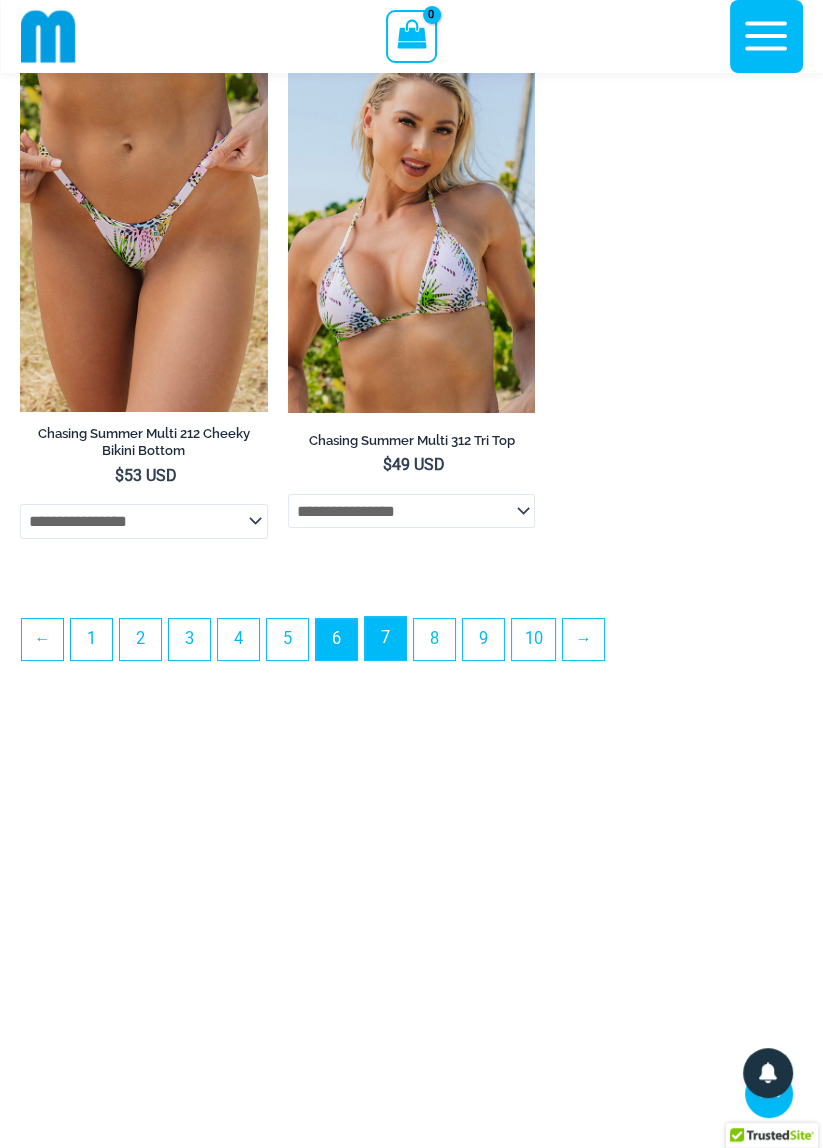 scroll, scrollTop: 5708, scrollLeft: 0, axis: vertical 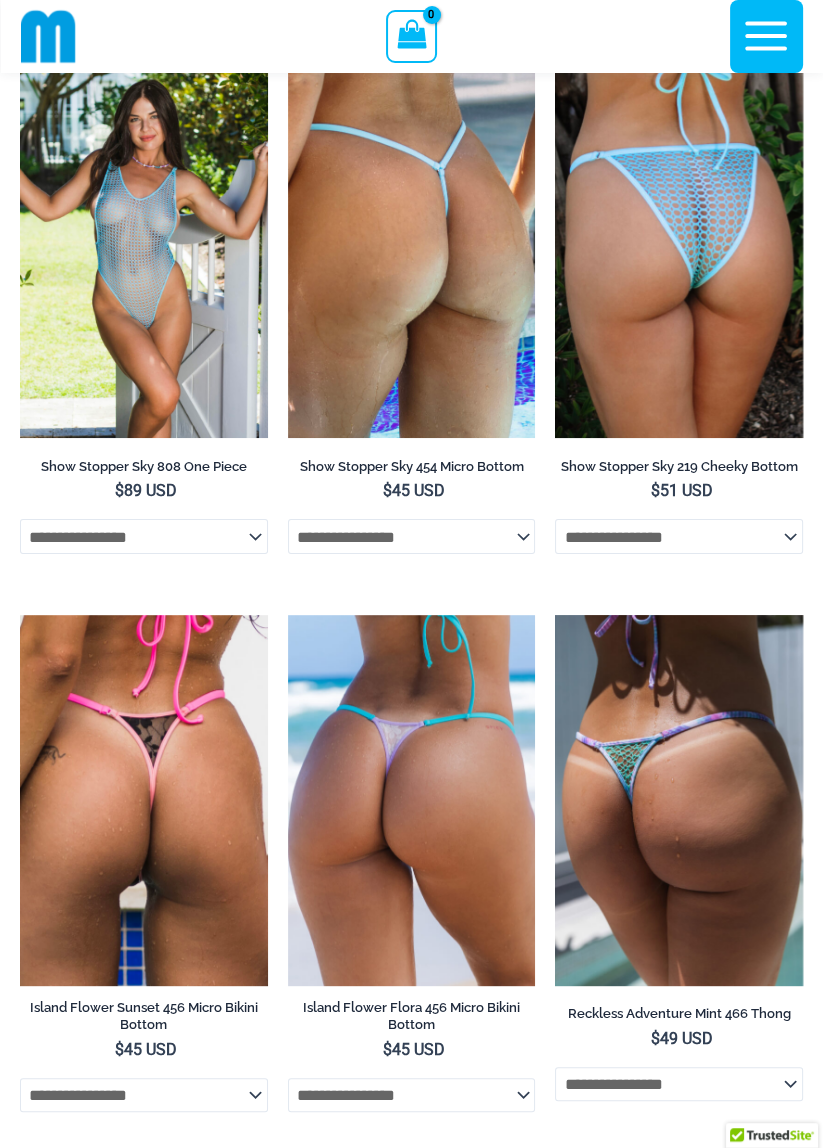 click on "**********" 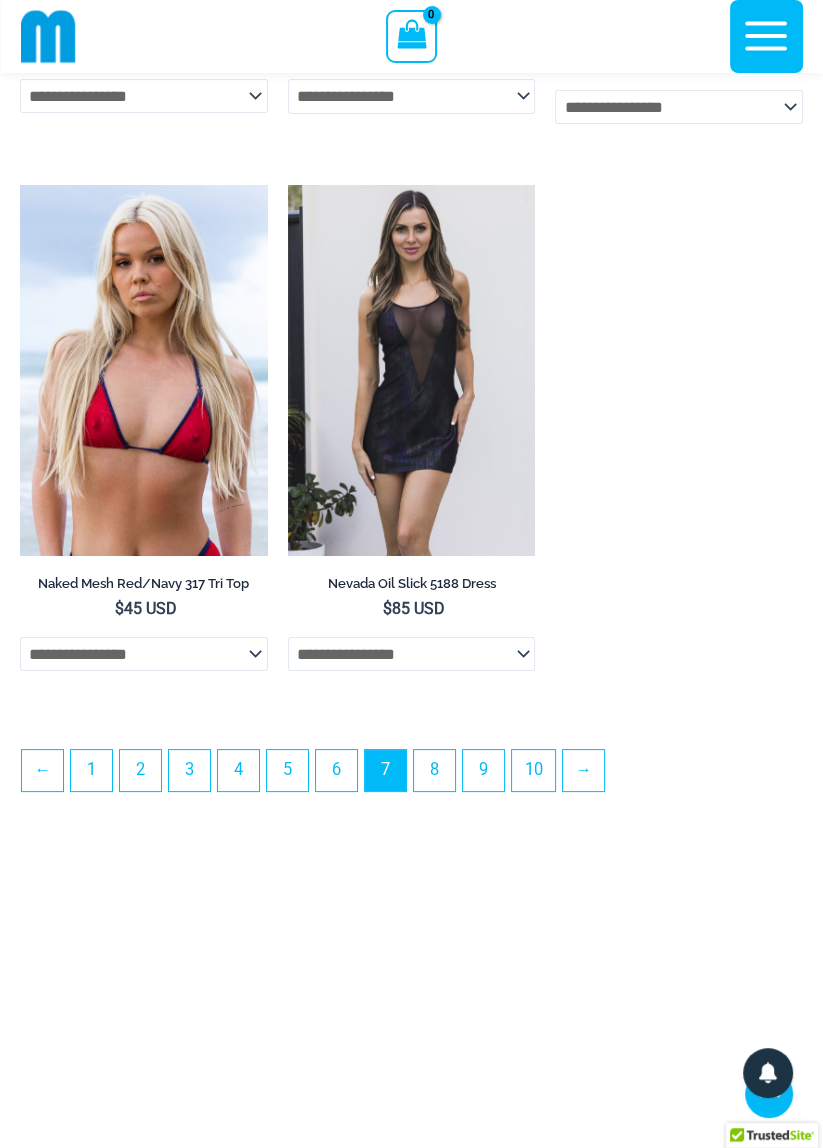 scroll, scrollTop: 5558, scrollLeft: 0, axis: vertical 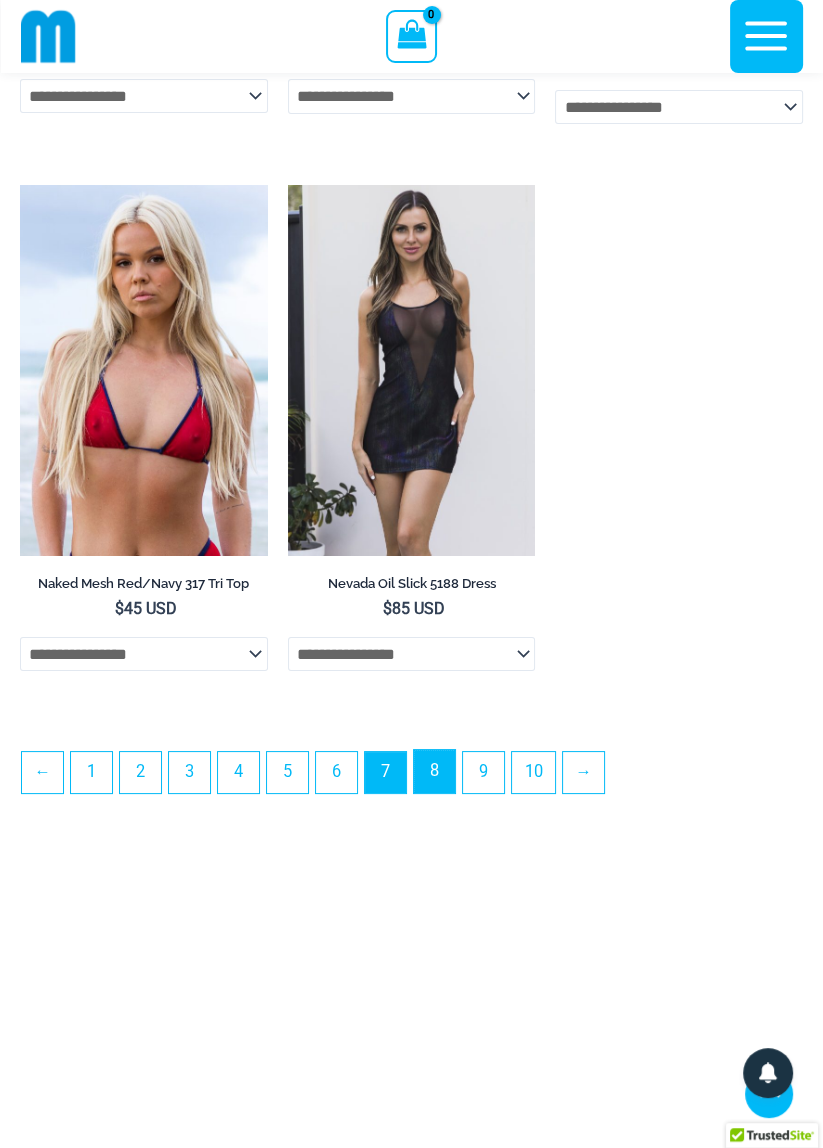 click on "8" at bounding box center (434, 771) 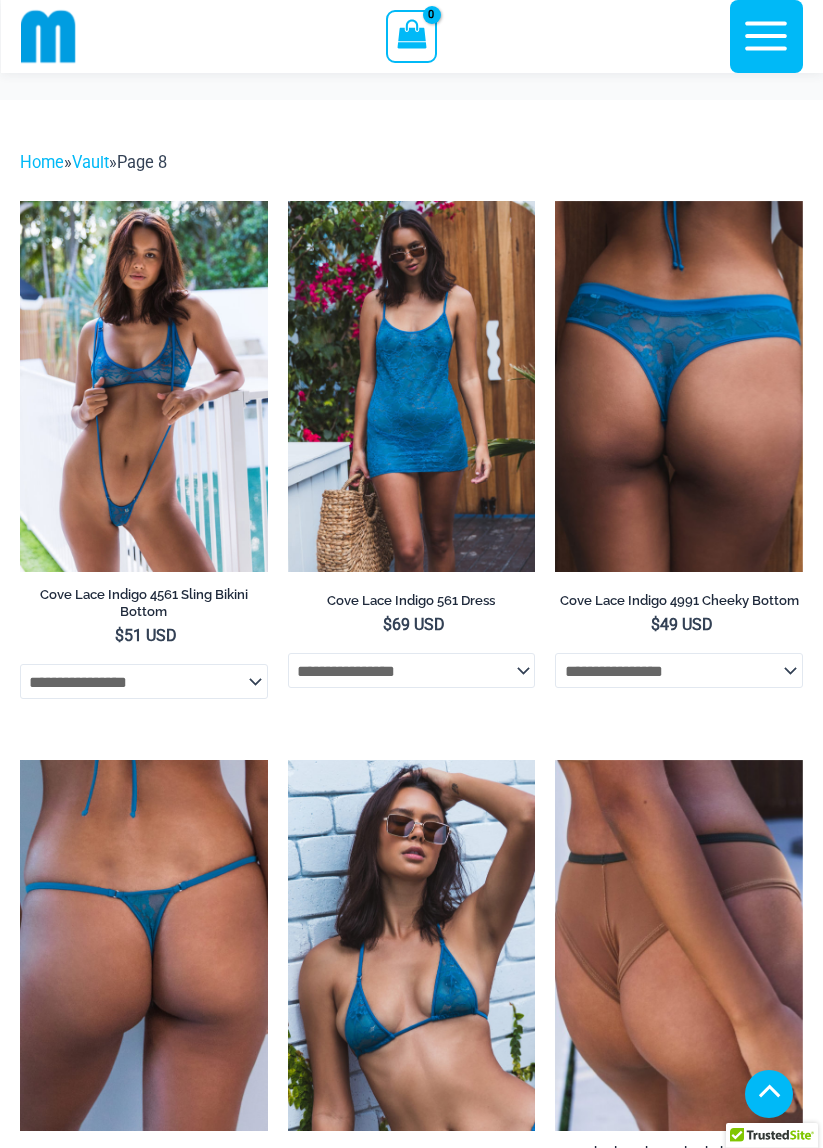 scroll, scrollTop: 2986, scrollLeft: 0, axis: vertical 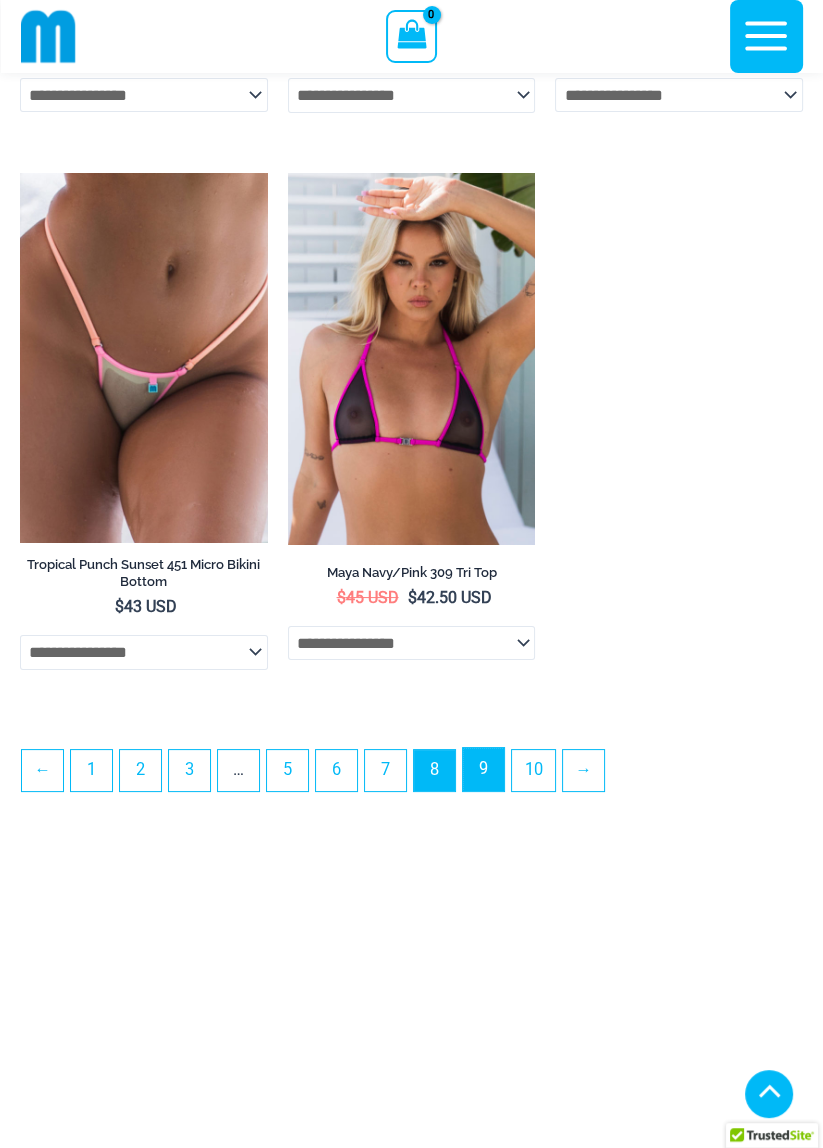 click on "9" at bounding box center [483, 769] 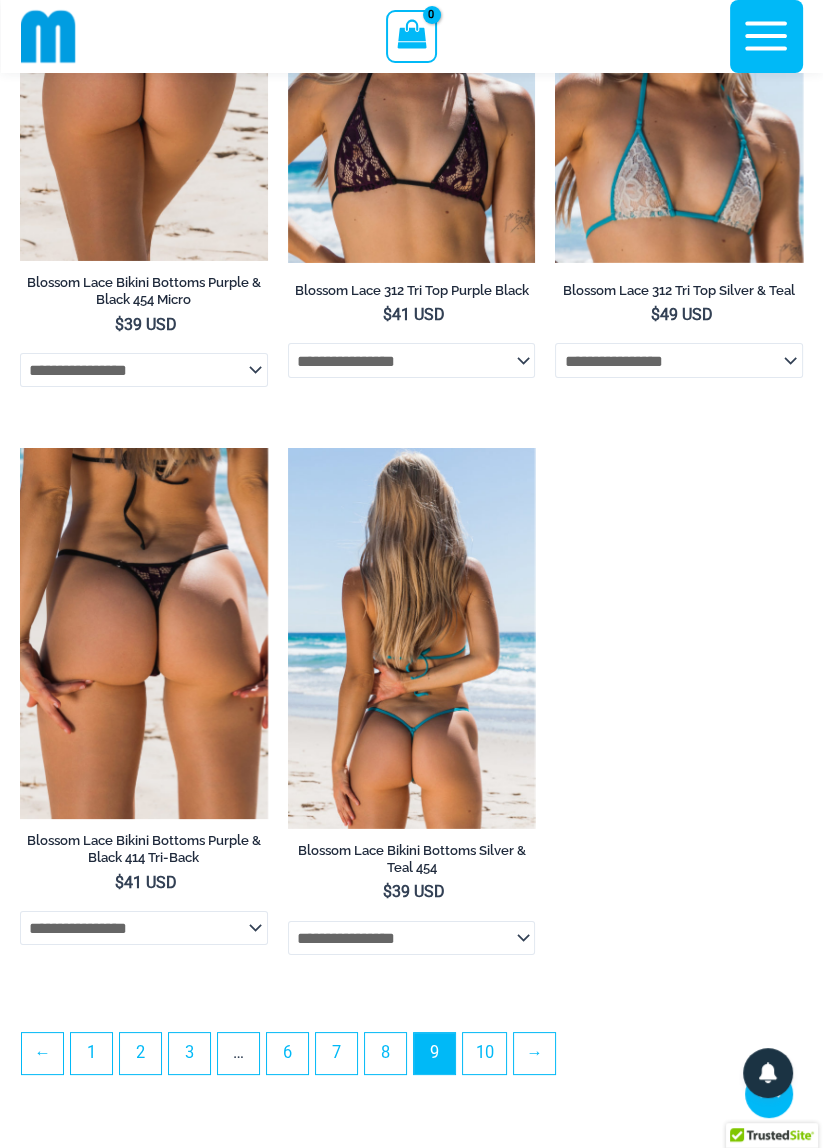 scroll, scrollTop: 5329, scrollLeft: 0, axis: vertical 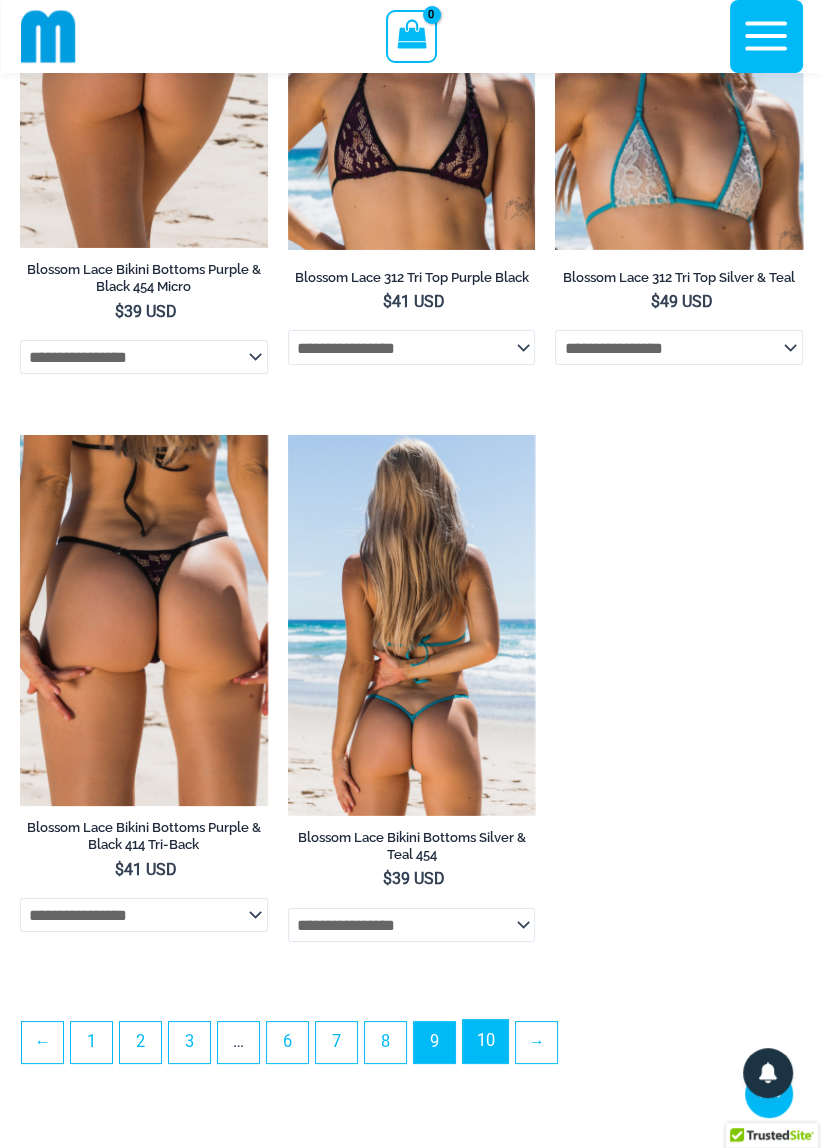 click on "10" at bounding box center (485, 1041) 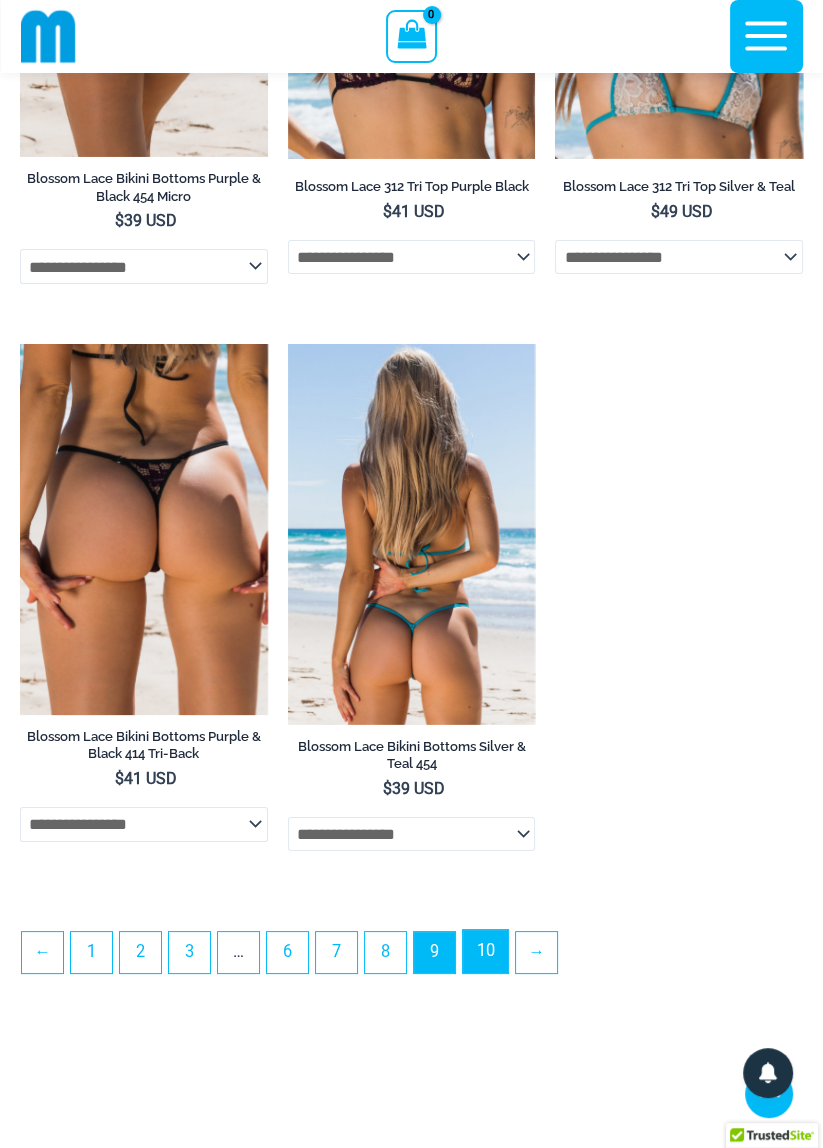 scroll, scrollTop: 5426, scrollLeft: 0, axis: vertical 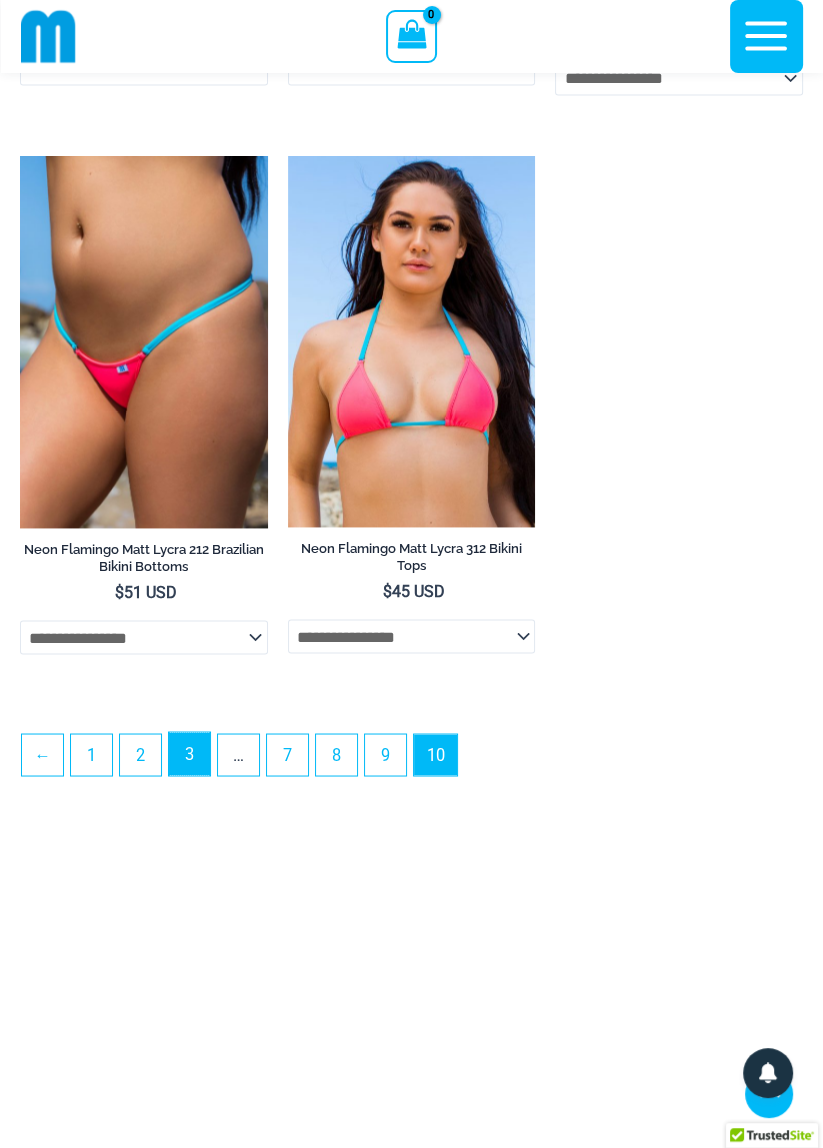 click on "3" at bounding box center (189, 753) 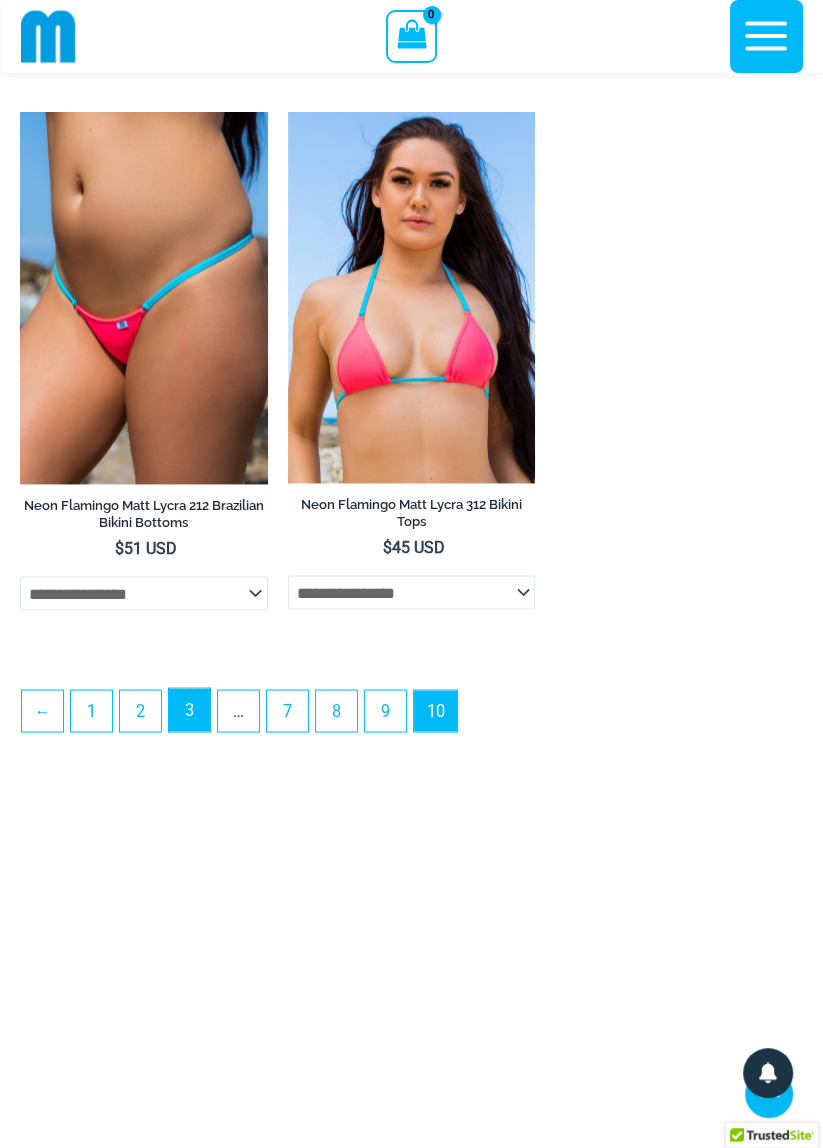 scroll, scrollTop: 2388, scrollLeft: 0, axis: vertical 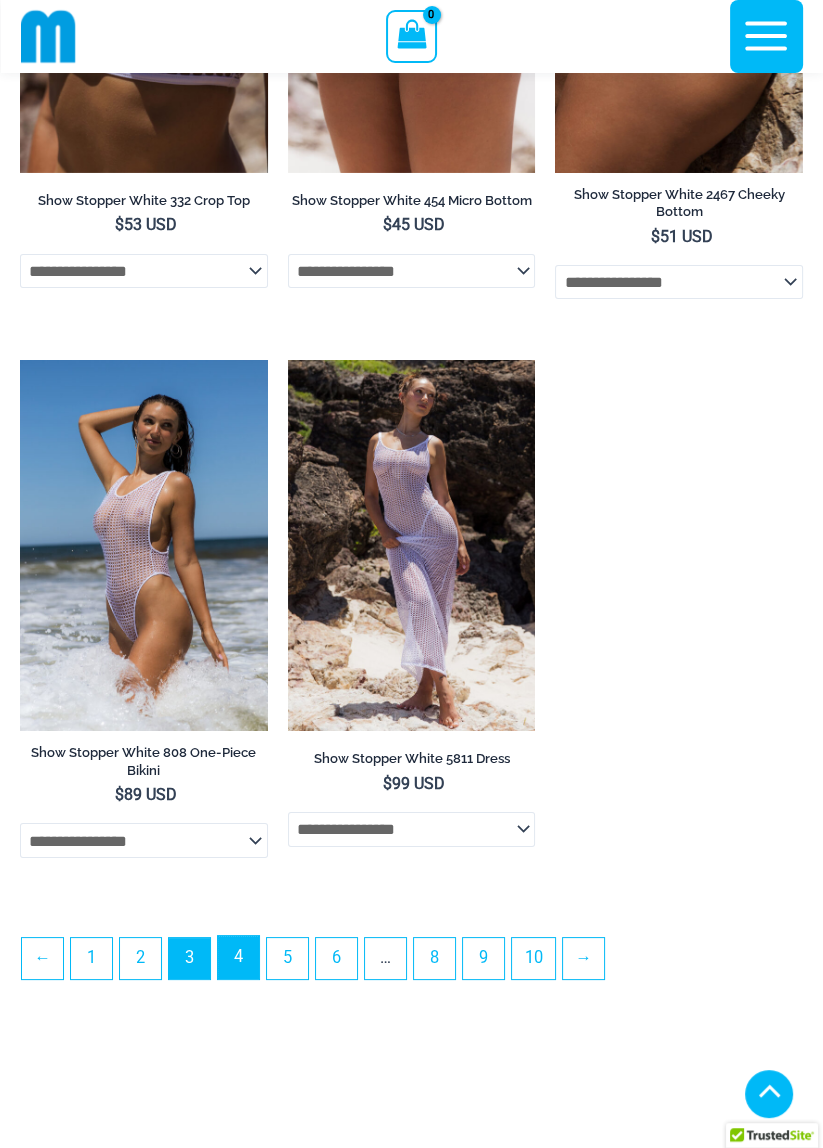 click on "4" at bounding box center (238, 957) 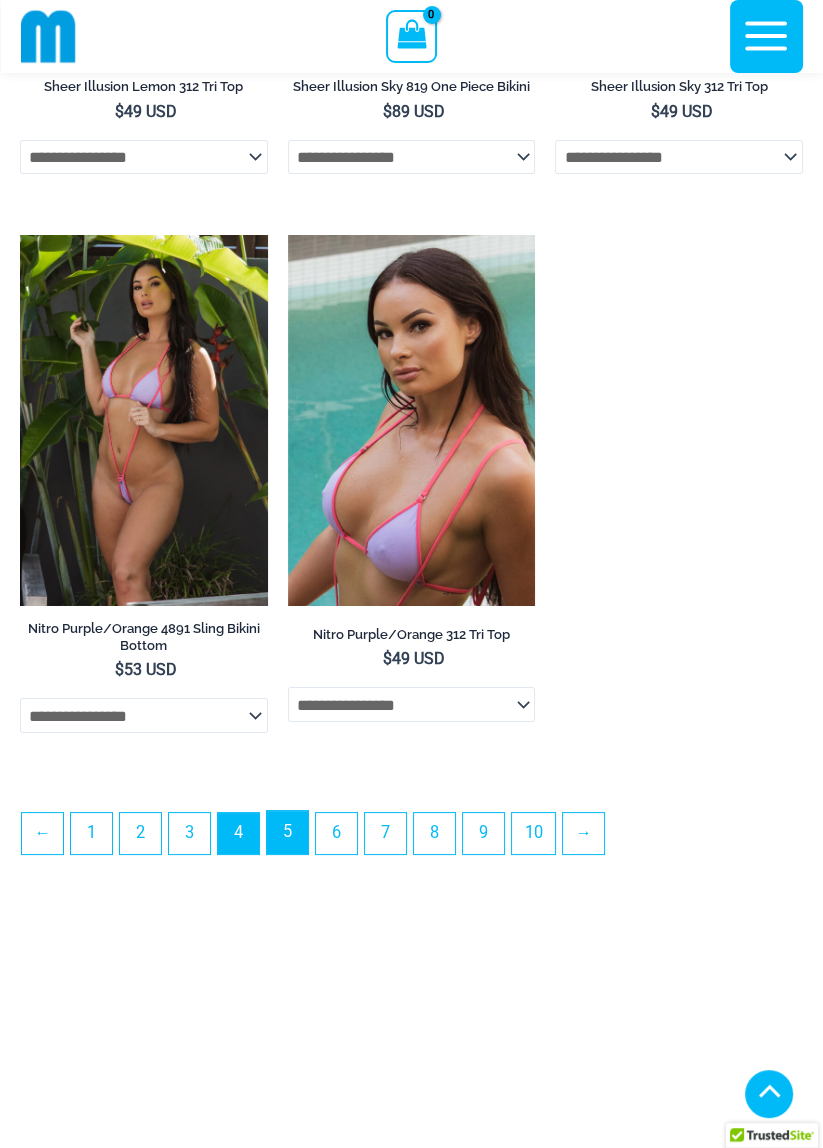 click on "5" at bounding box center (287, 832) 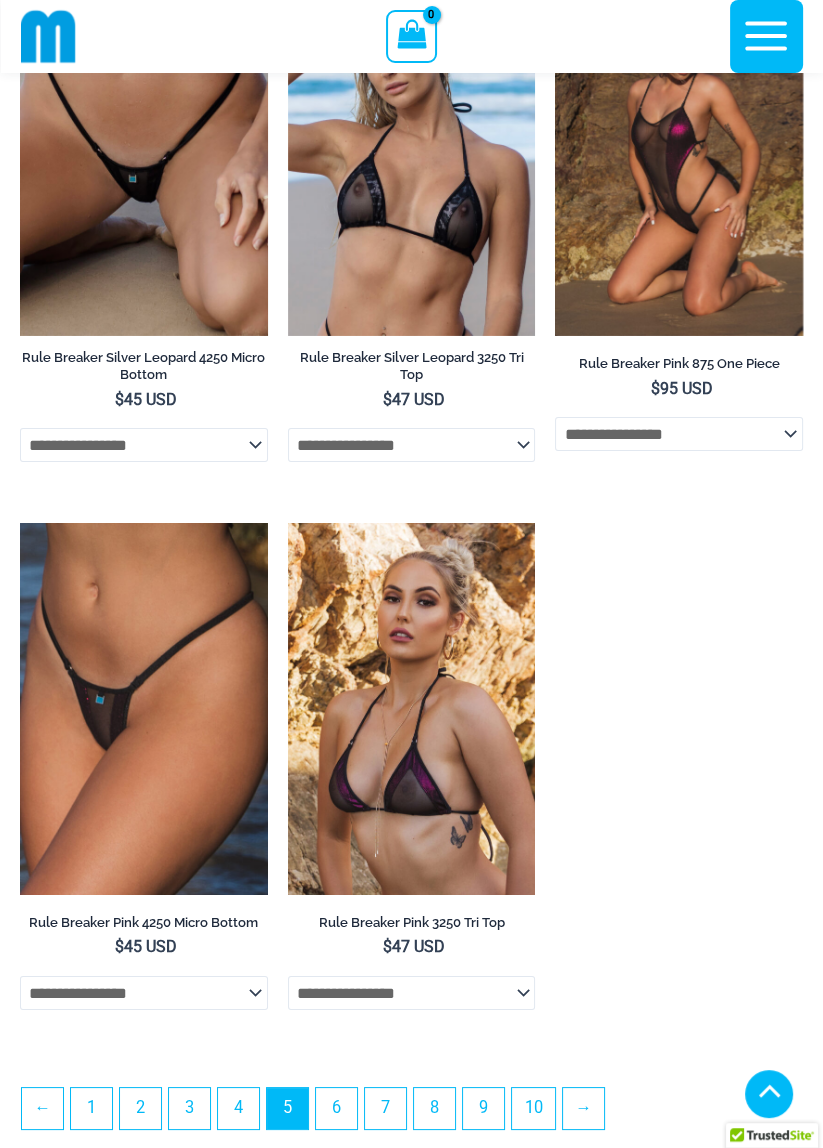 scroll, scrollTop: 5343, scrollLeft: 0, axis: vertical 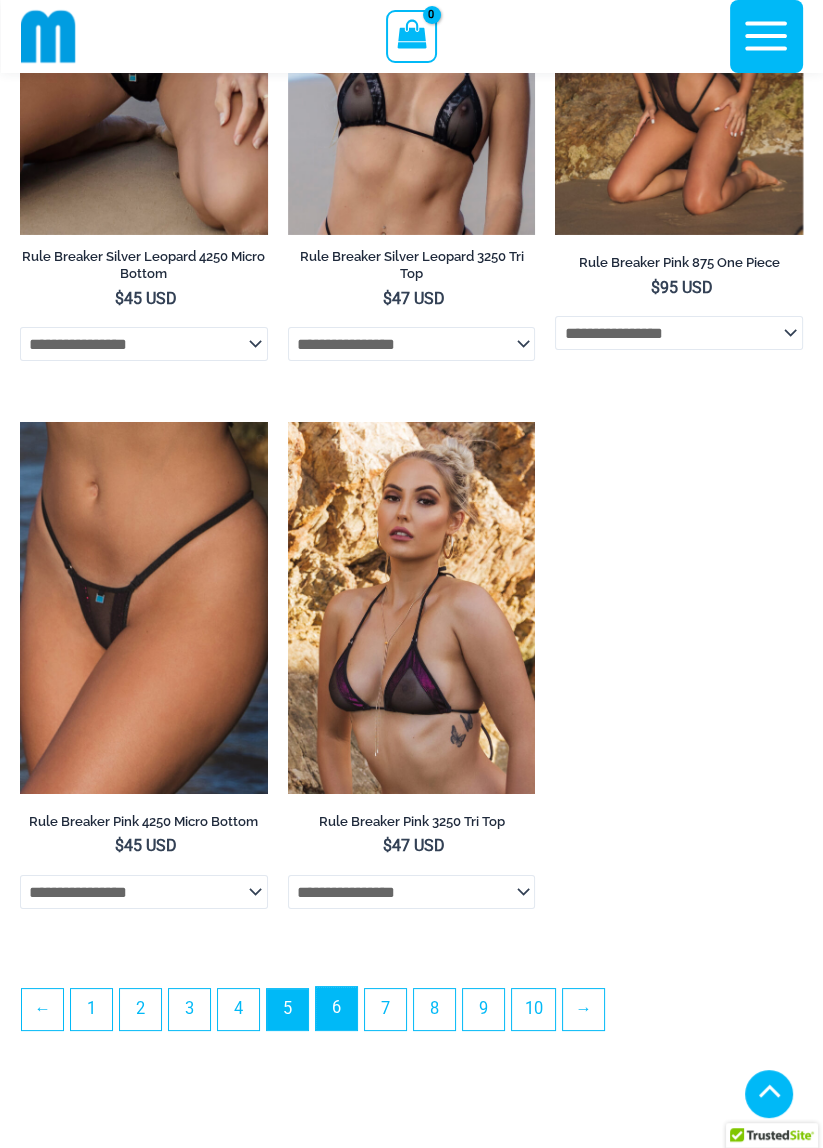 click on "6" at bounding box center [336, 1008] 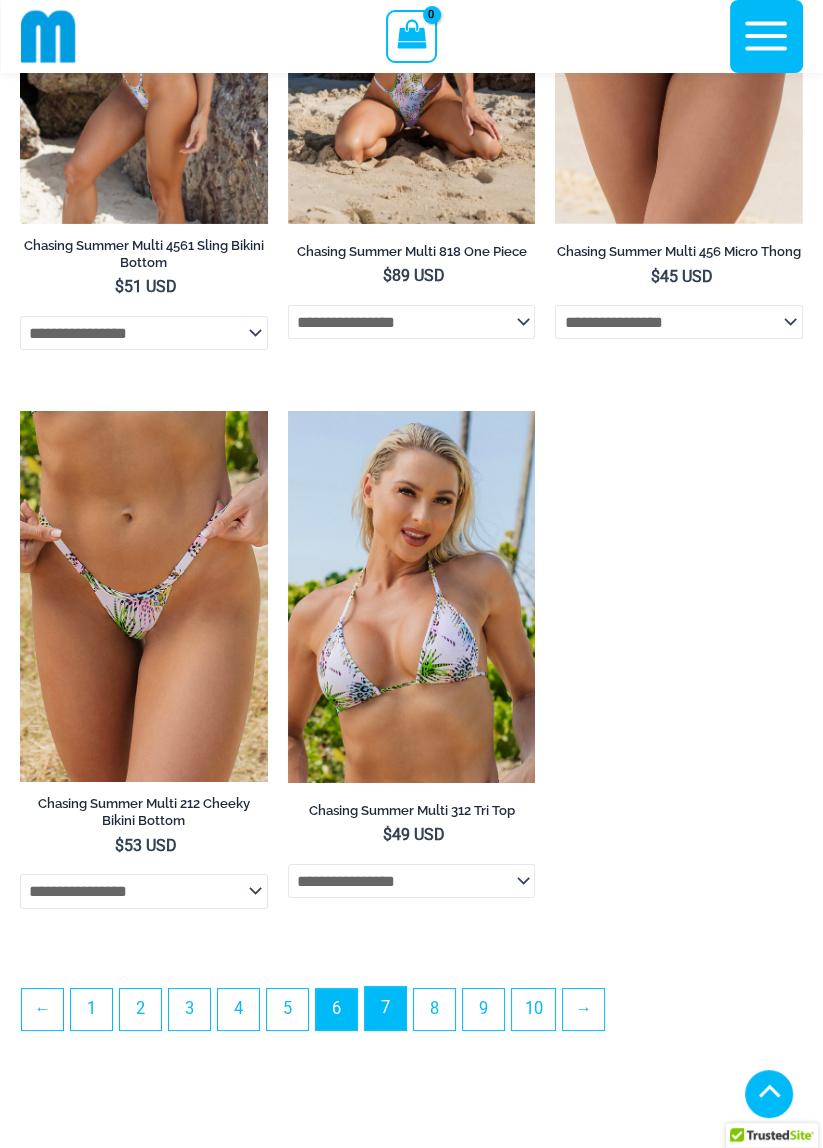 click on "7" at bounding box center [385, 1008] 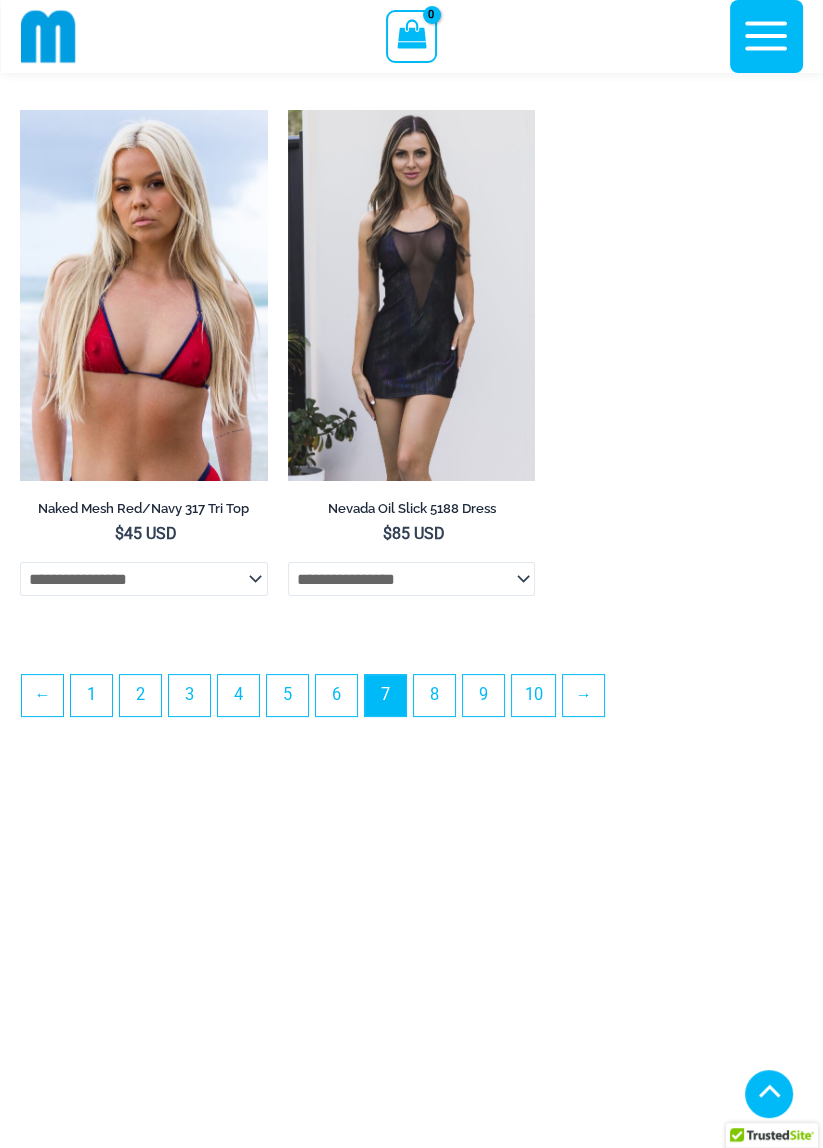 scroll, scrollTop: 5662, scrollLeft: 0, axis: vertical 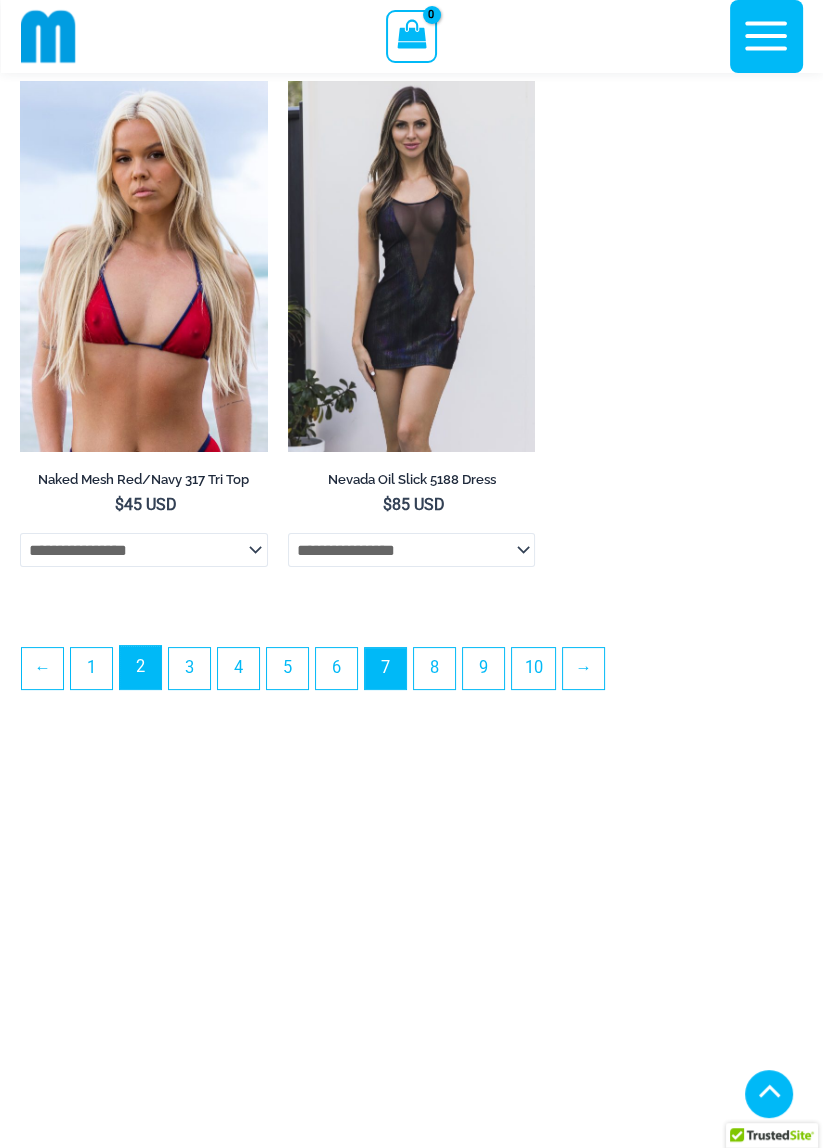 click on "2" at bounding box center [140, 667] 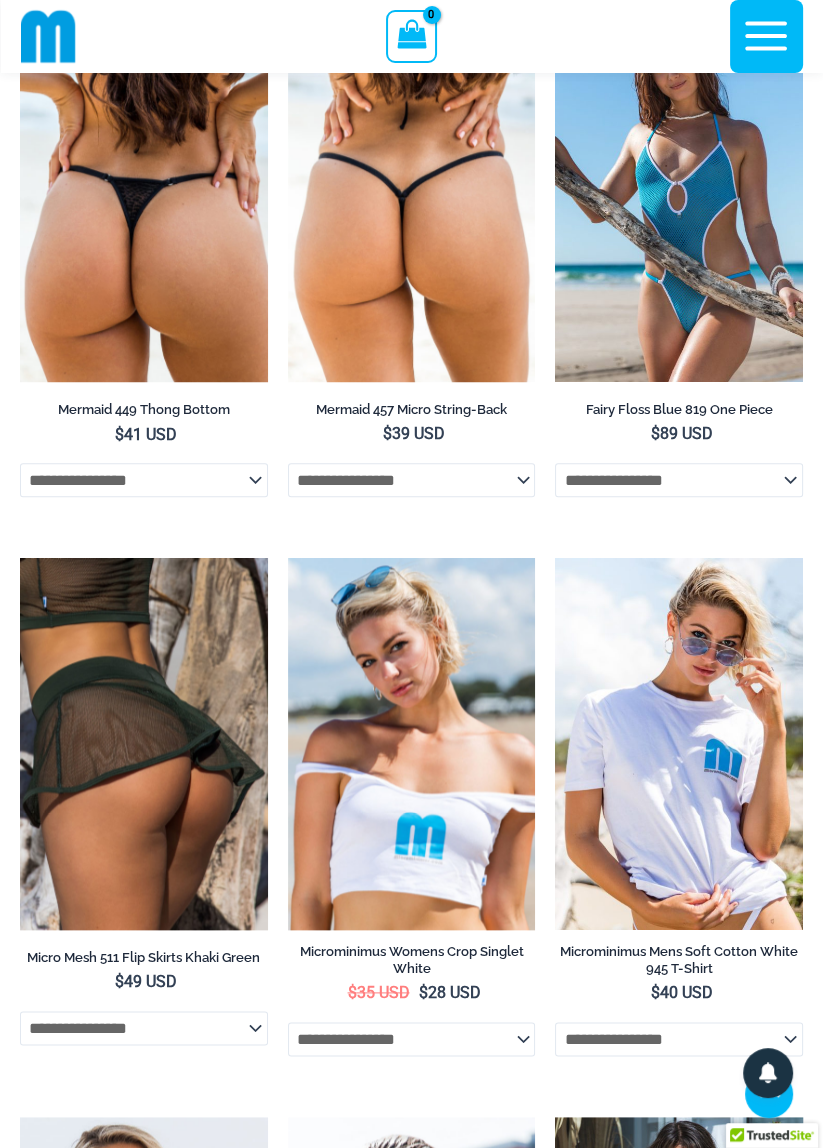 scroll, scrollTop: 1302, scrollLeft: 0, axis: vertical 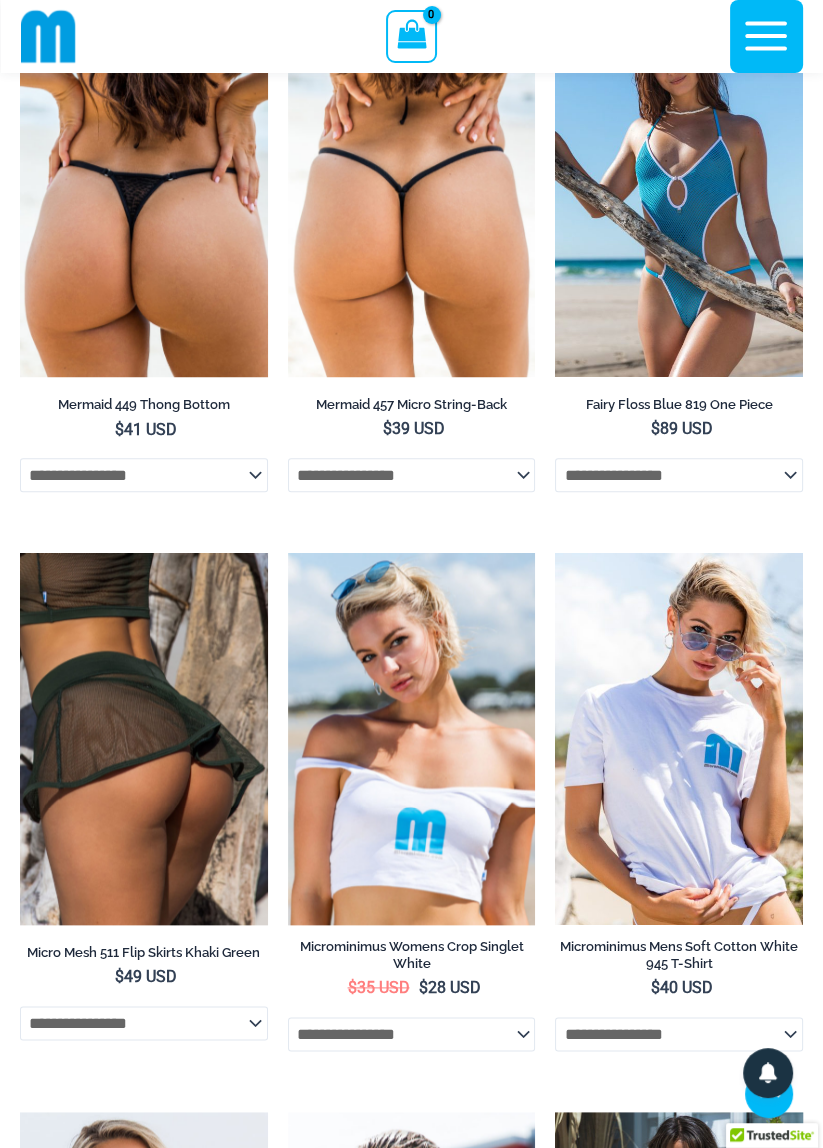 click on "**********" 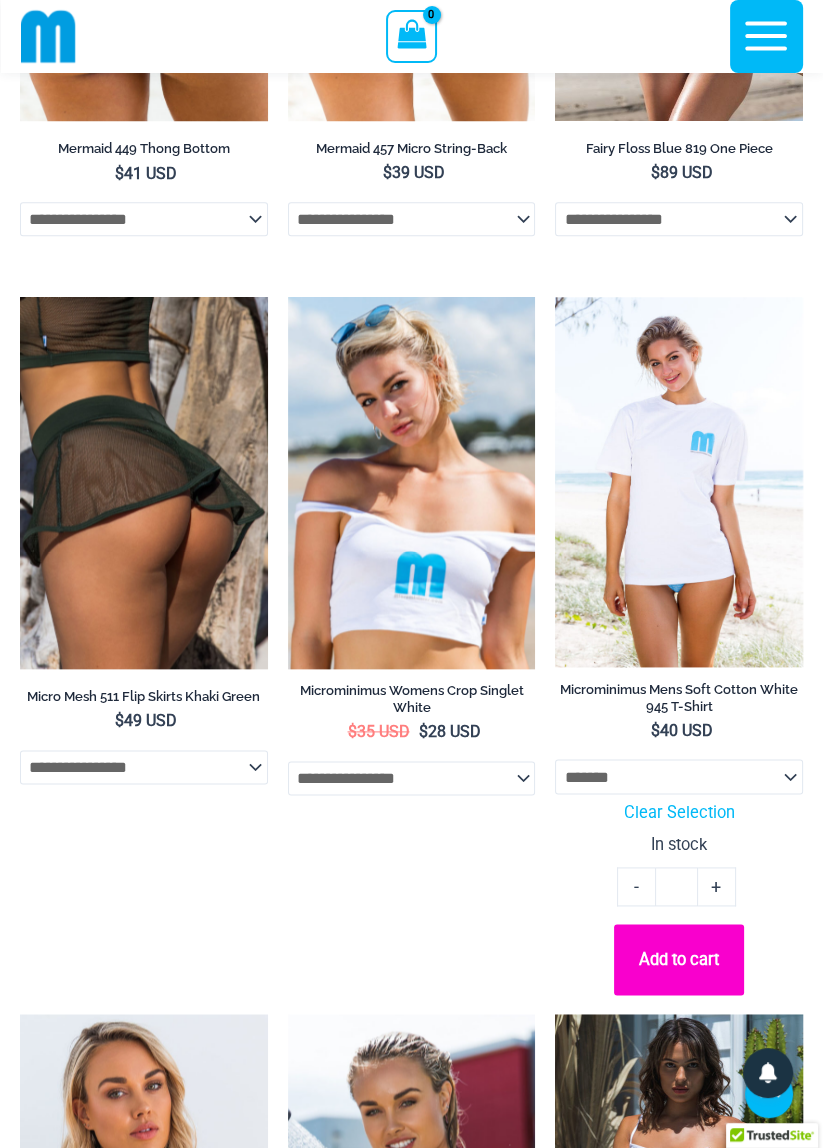 scroll, scrollTop: 1557, scrollLeft: 0, axis: vertical 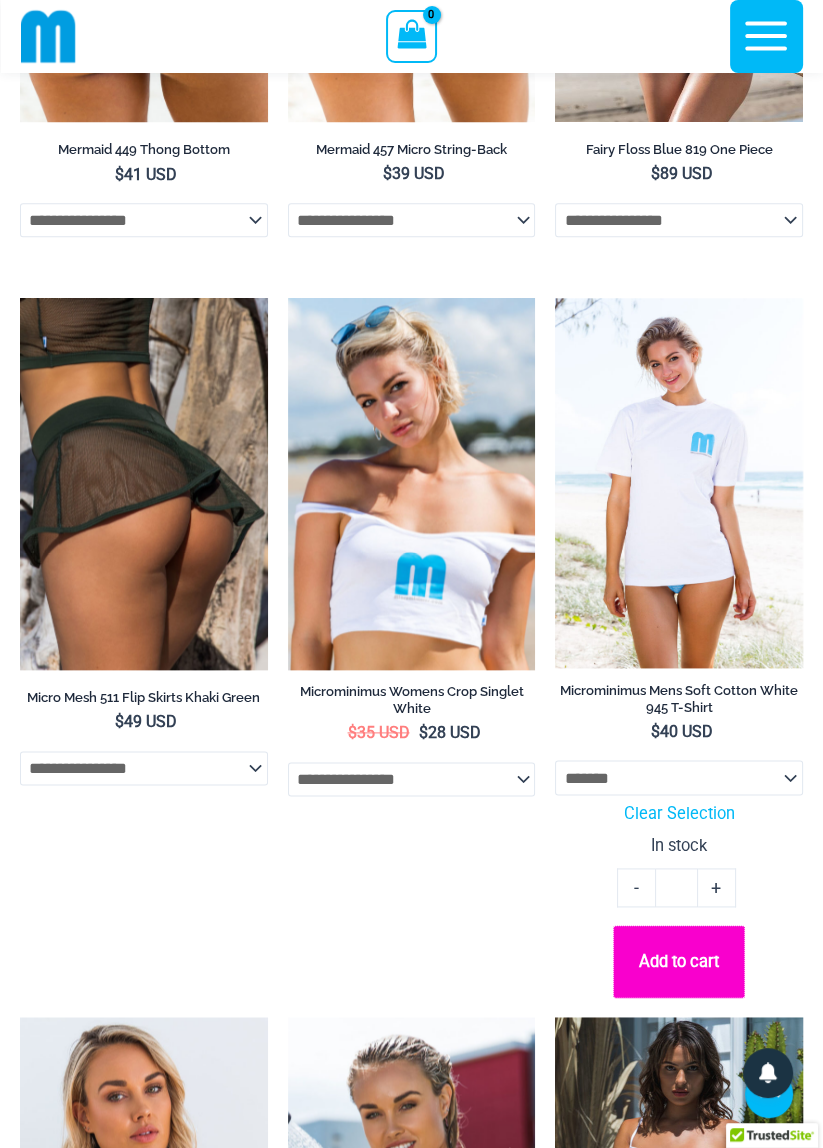 click on "Add to cart" 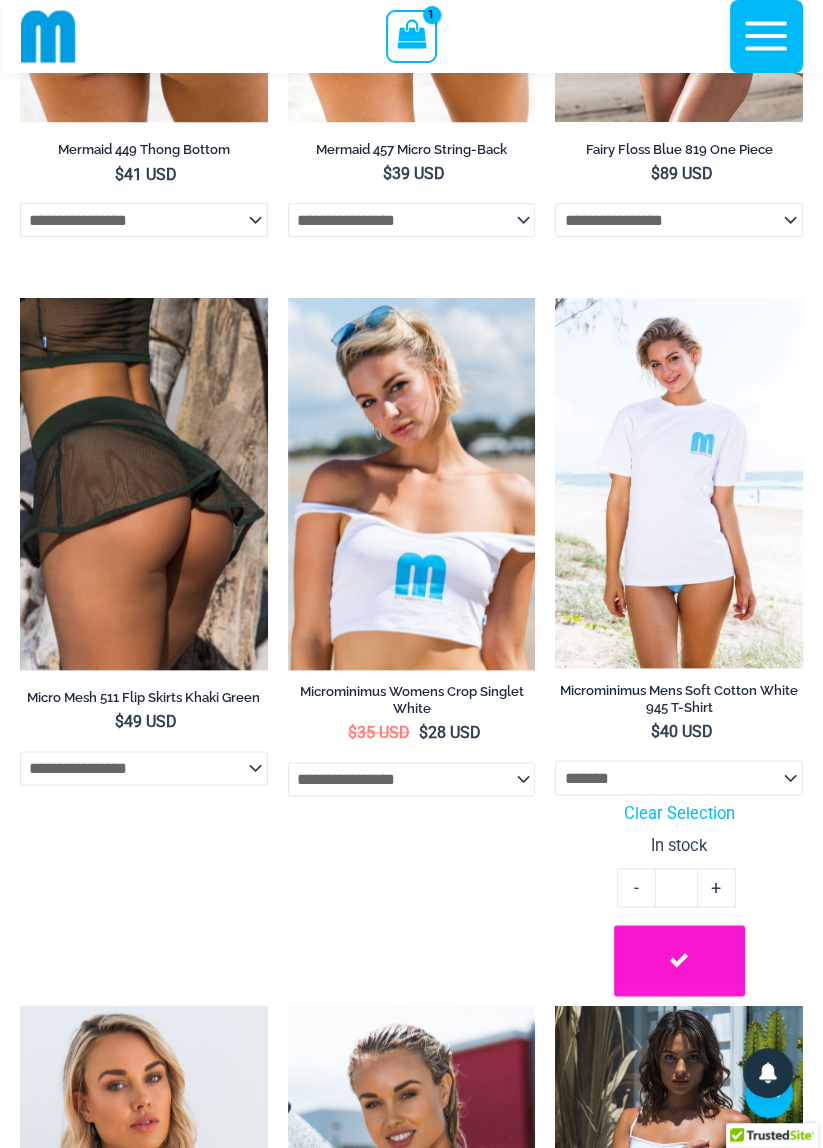 click on "**********" 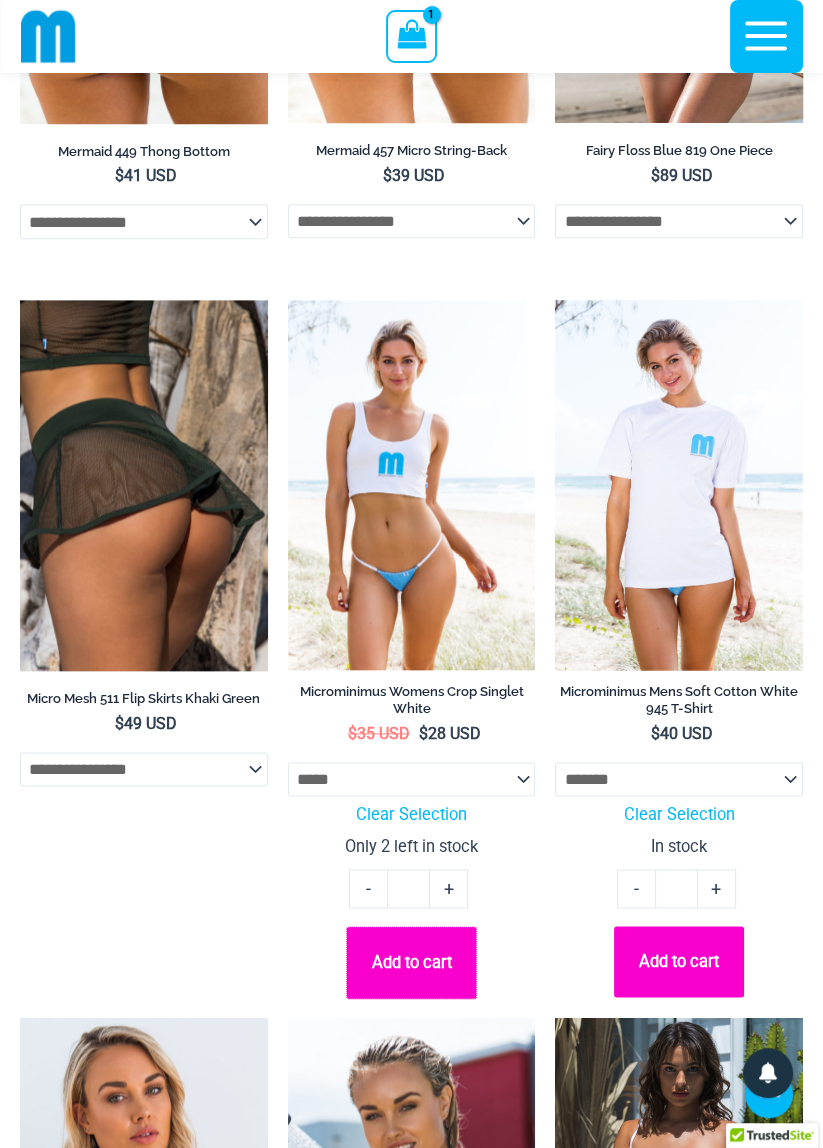 click on "Add to cart" 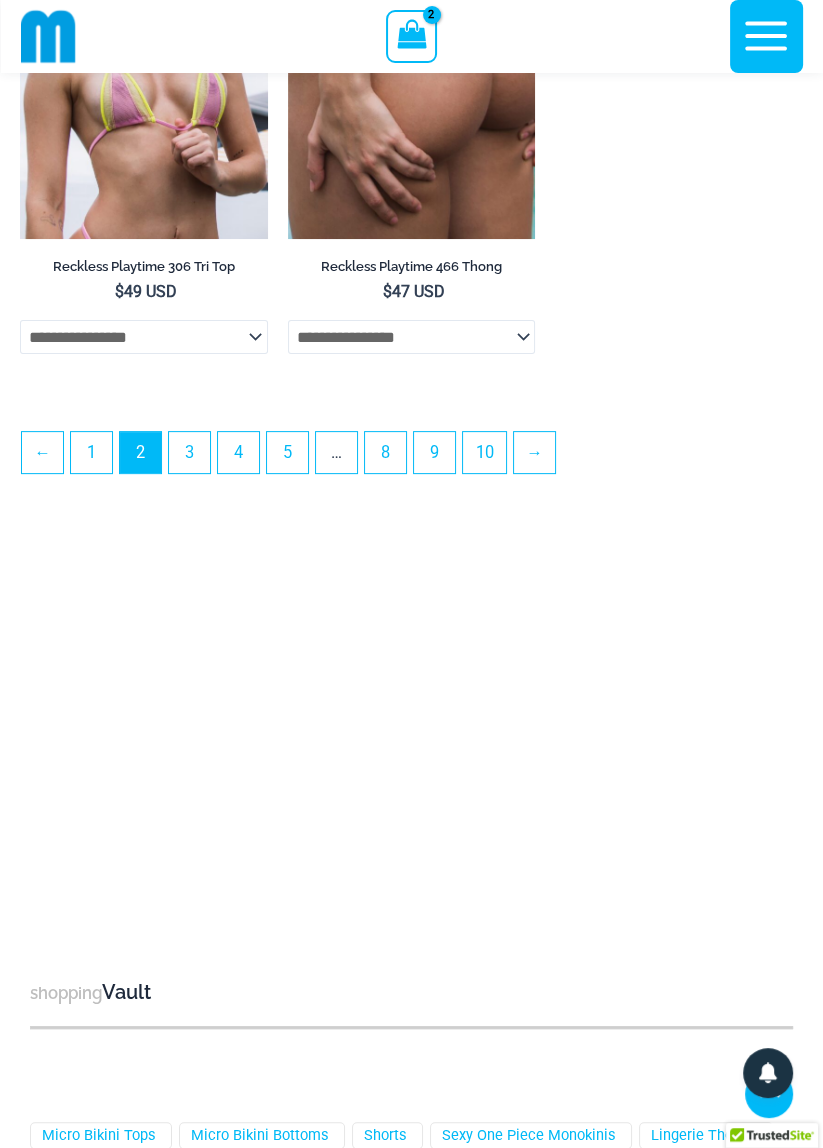 scroll, scrollTop: 6030, scrollLeft: 0, axis: vertical 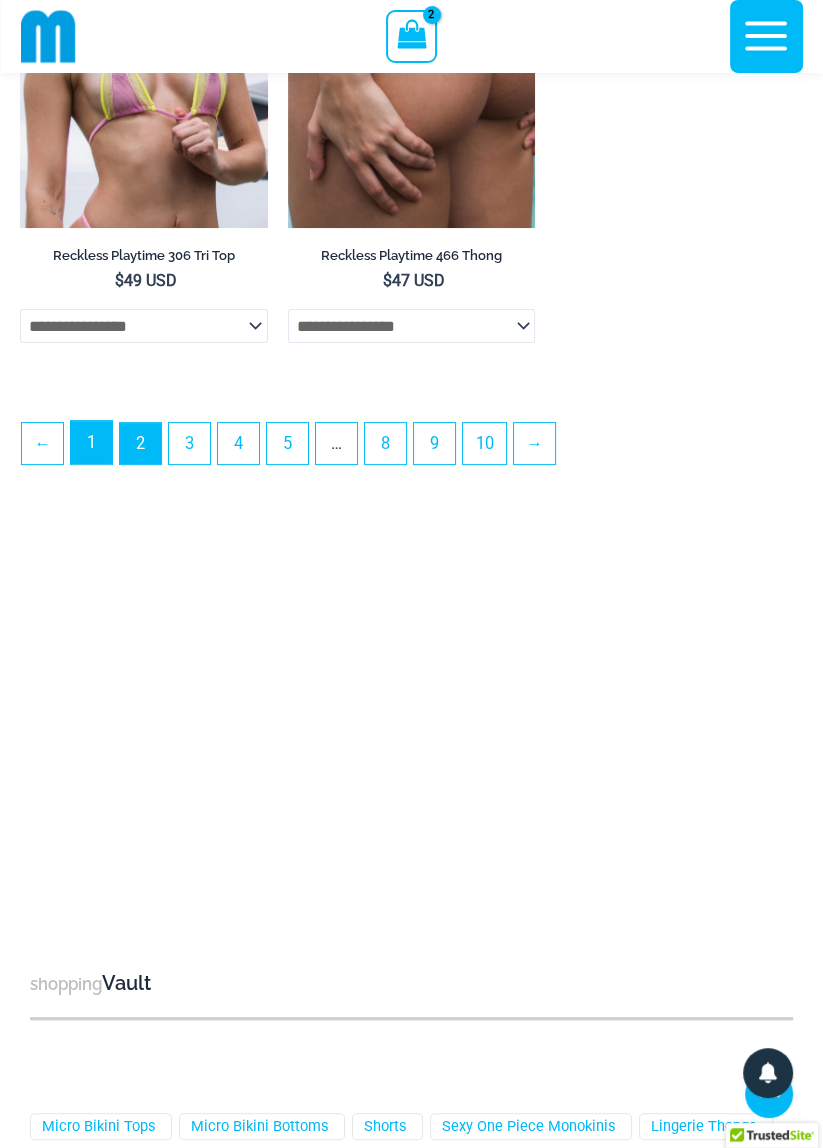click on "1" at bounding box center [91, 442] 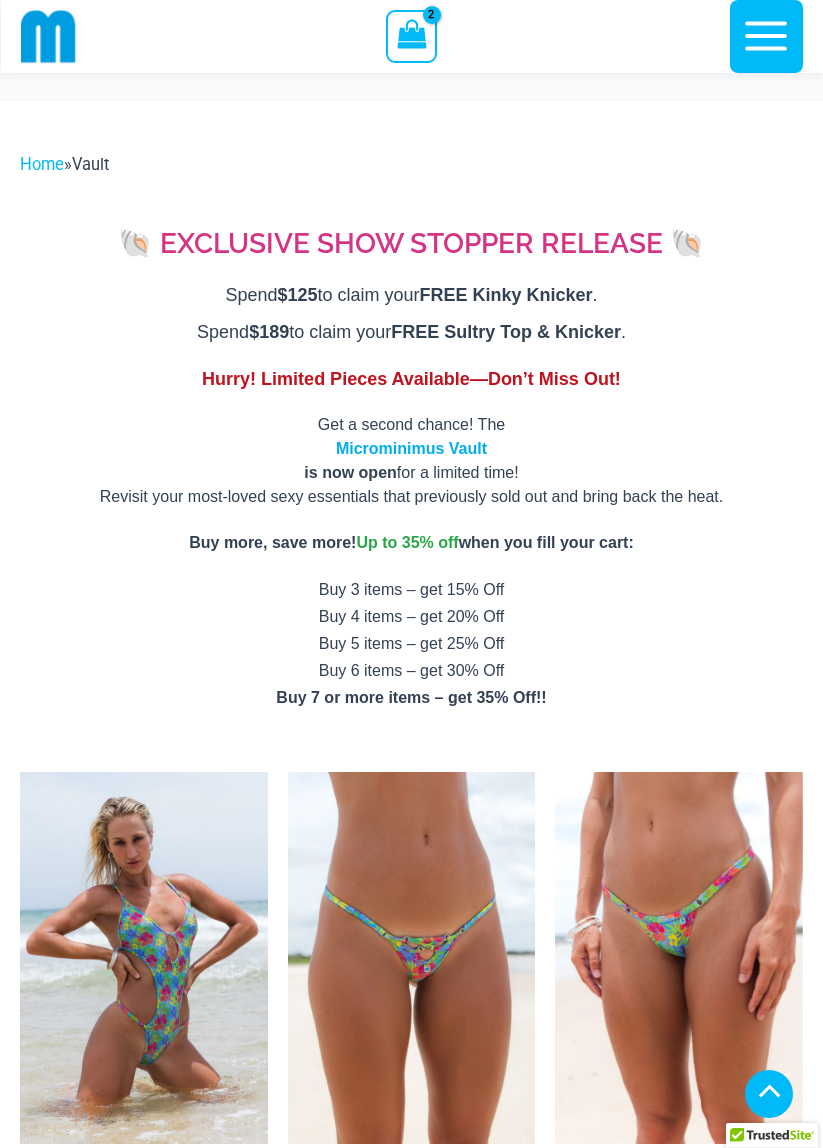 select on "******" 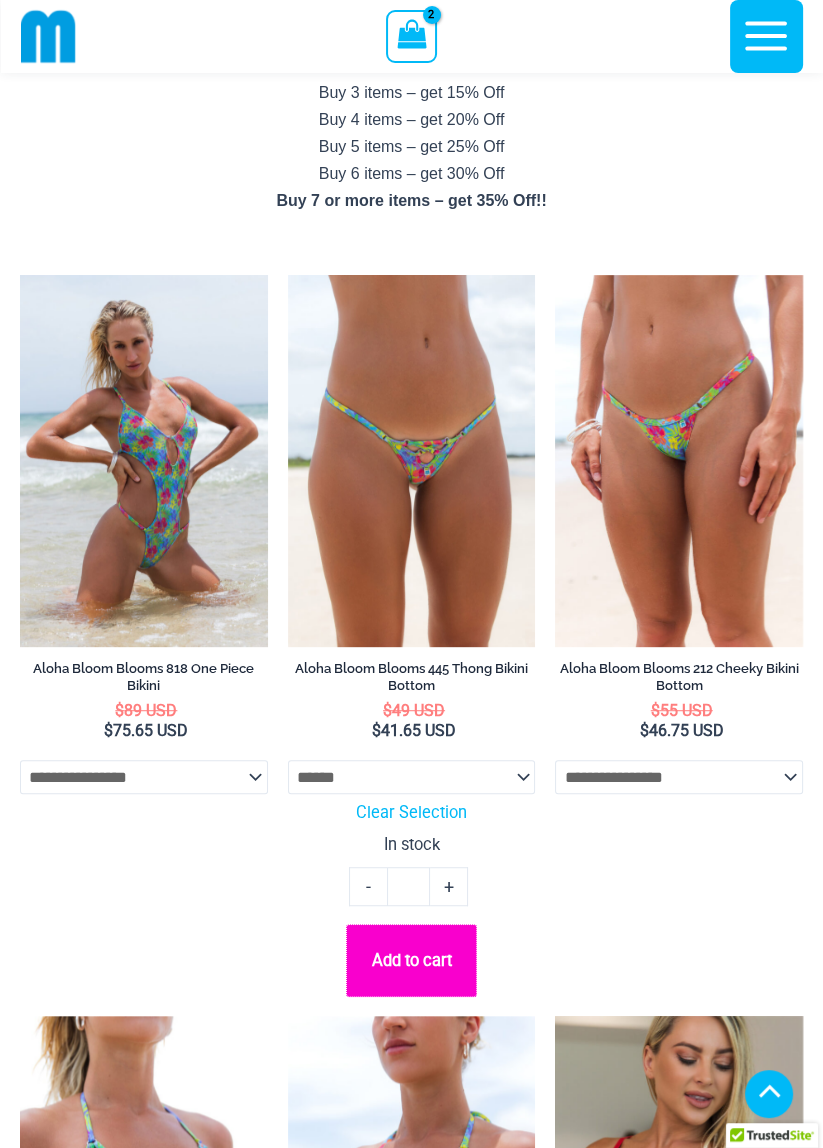 click on "Add to cart" 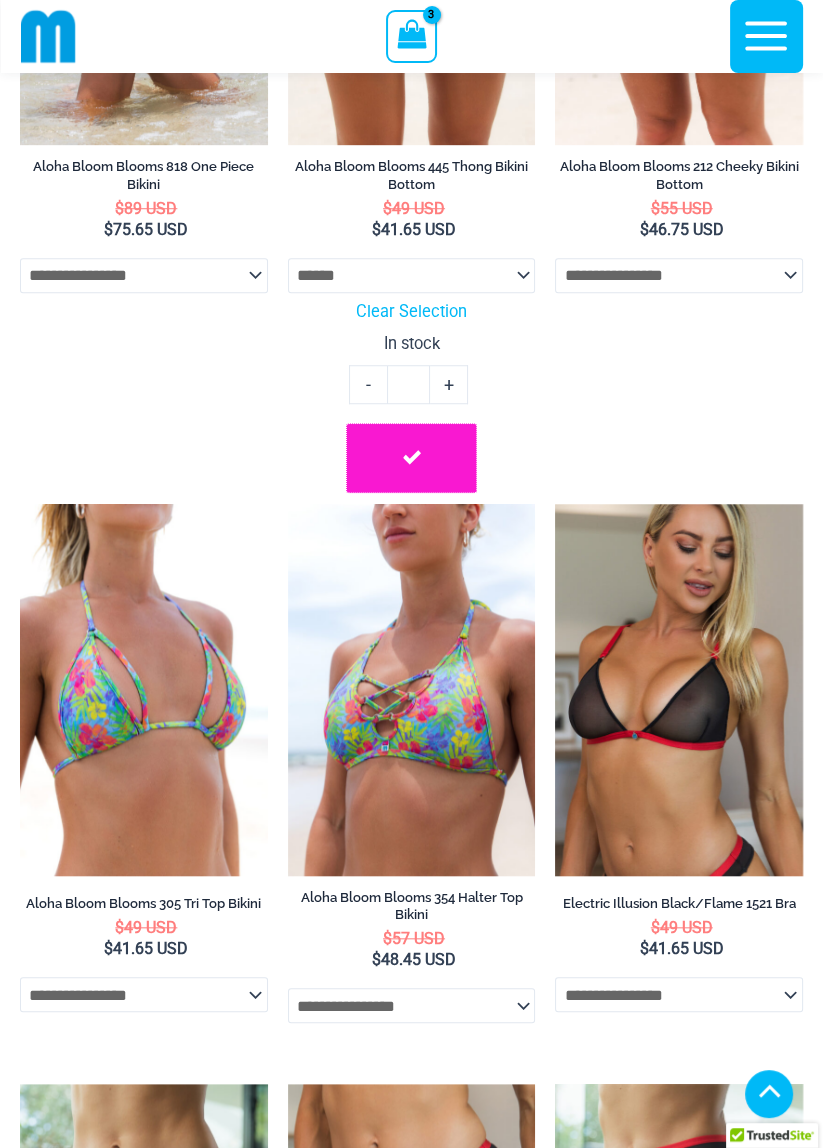 scroll, scrollTop: 998, scrollLeft: 0, axis: vertical 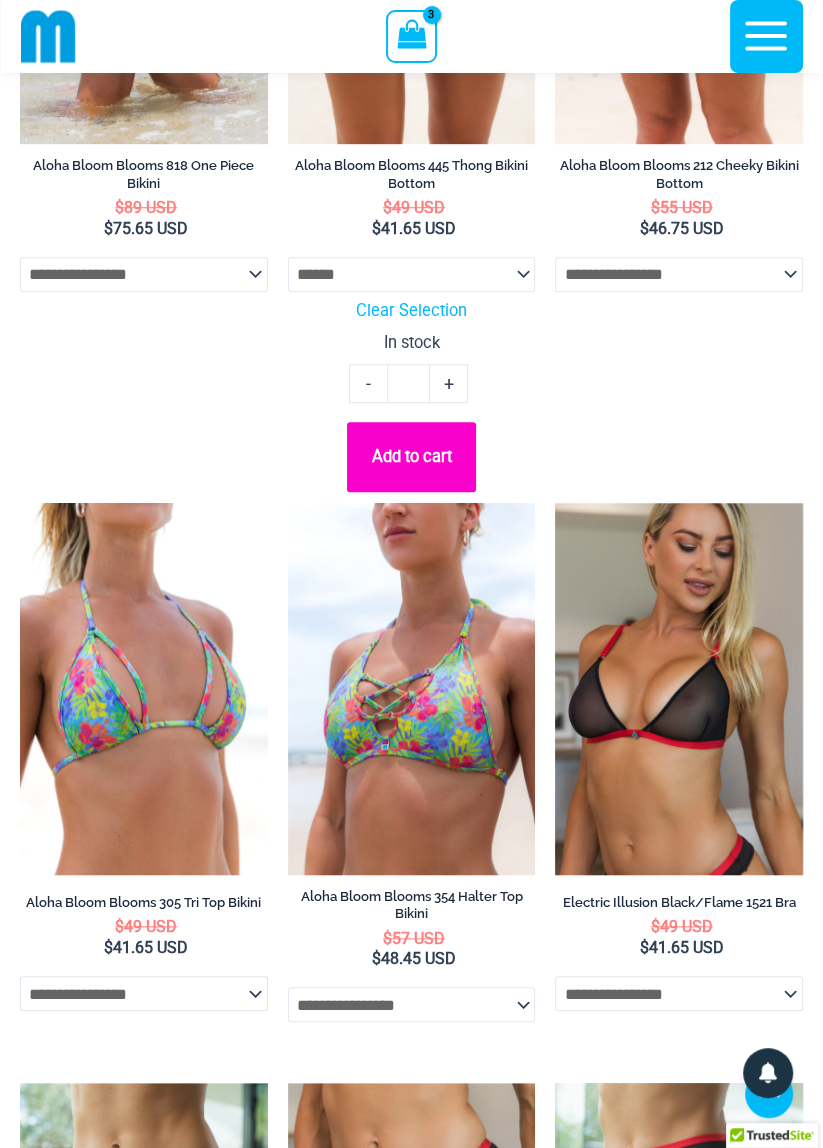 click on "**********" 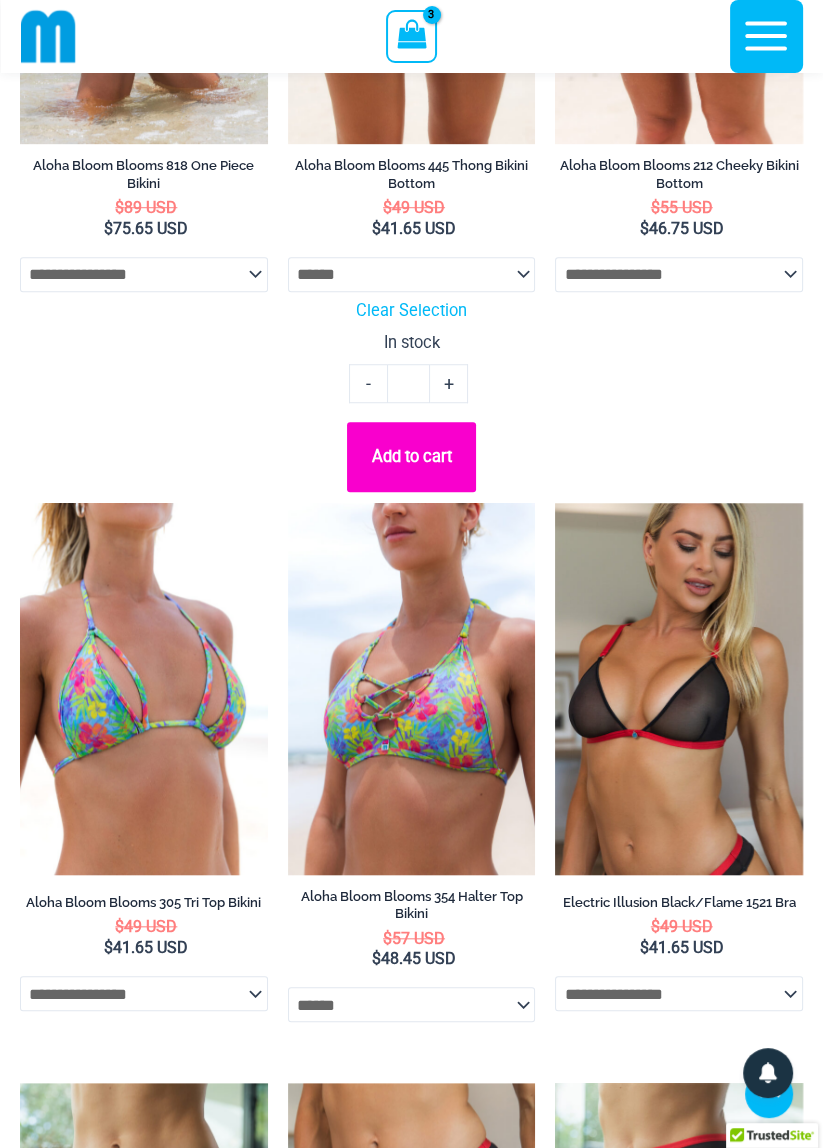 select on "******" 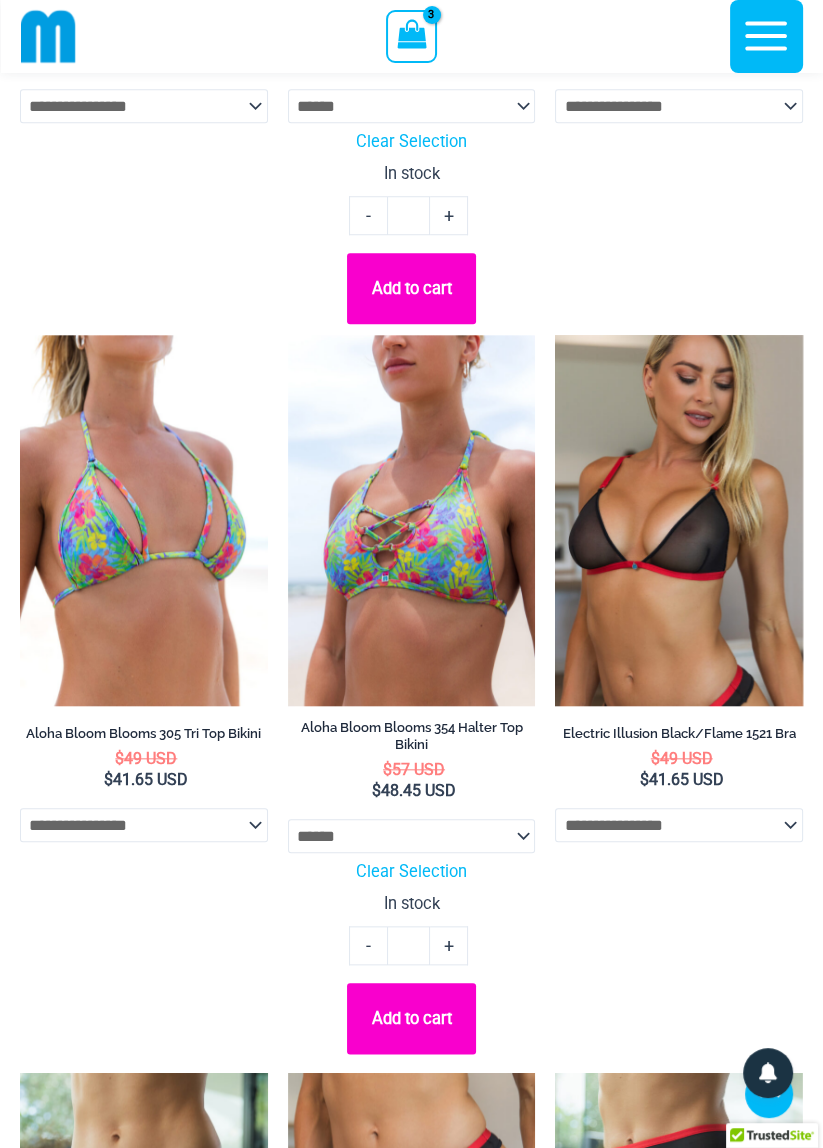 scroll, scrollTop: 1170, scrollLeft: 0, axis: vertical 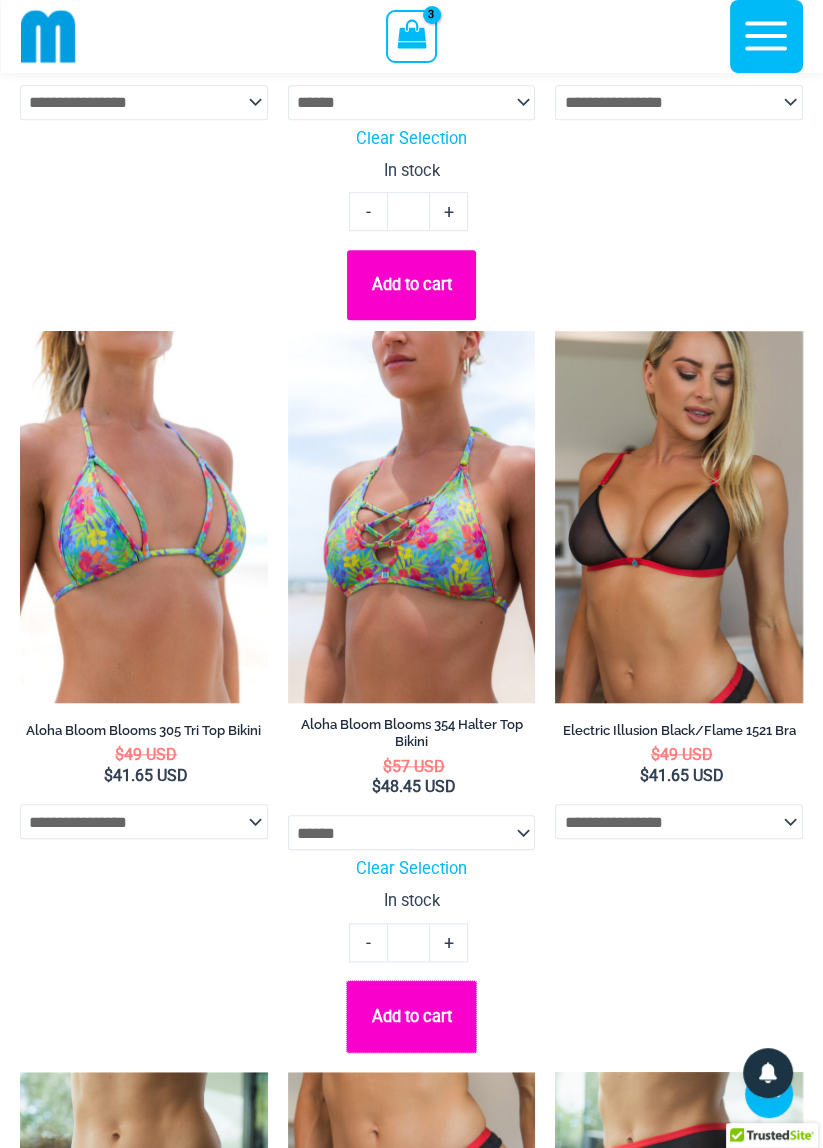 click on "Add to cart" 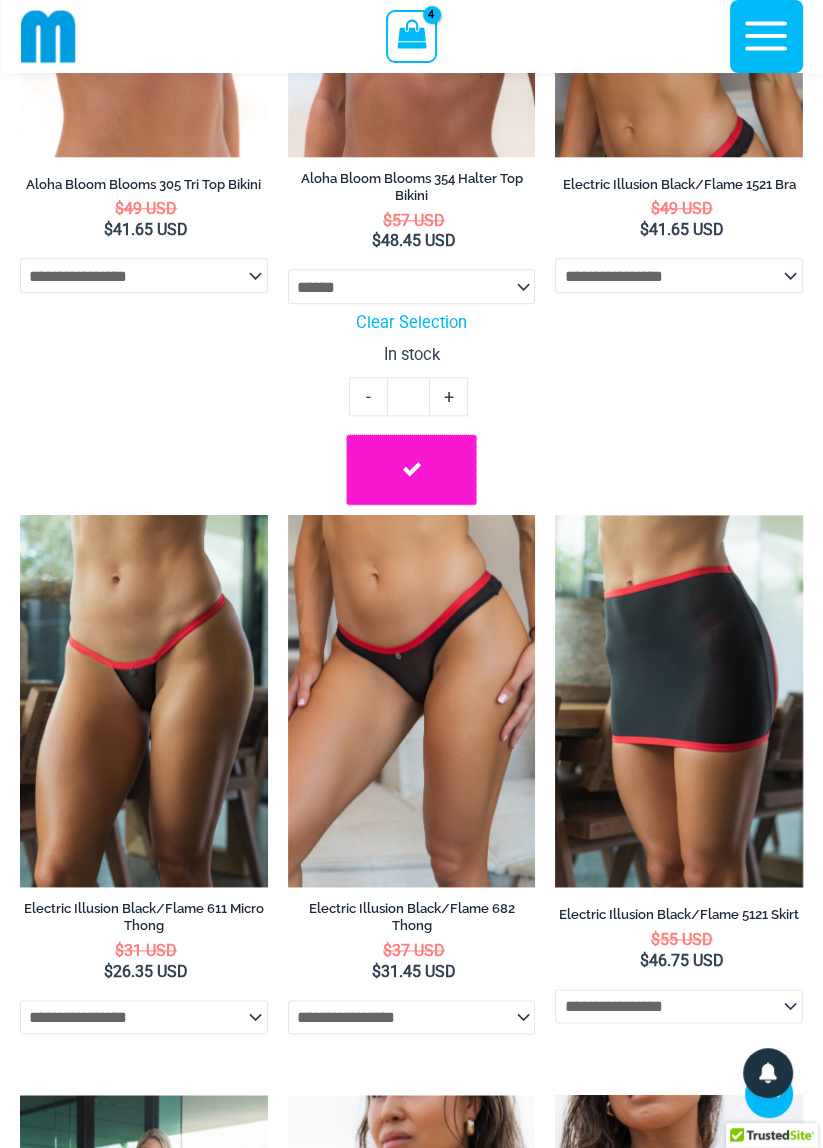 scroll, scrollTop: 1720, scrollLeft: 0, axis: vertical 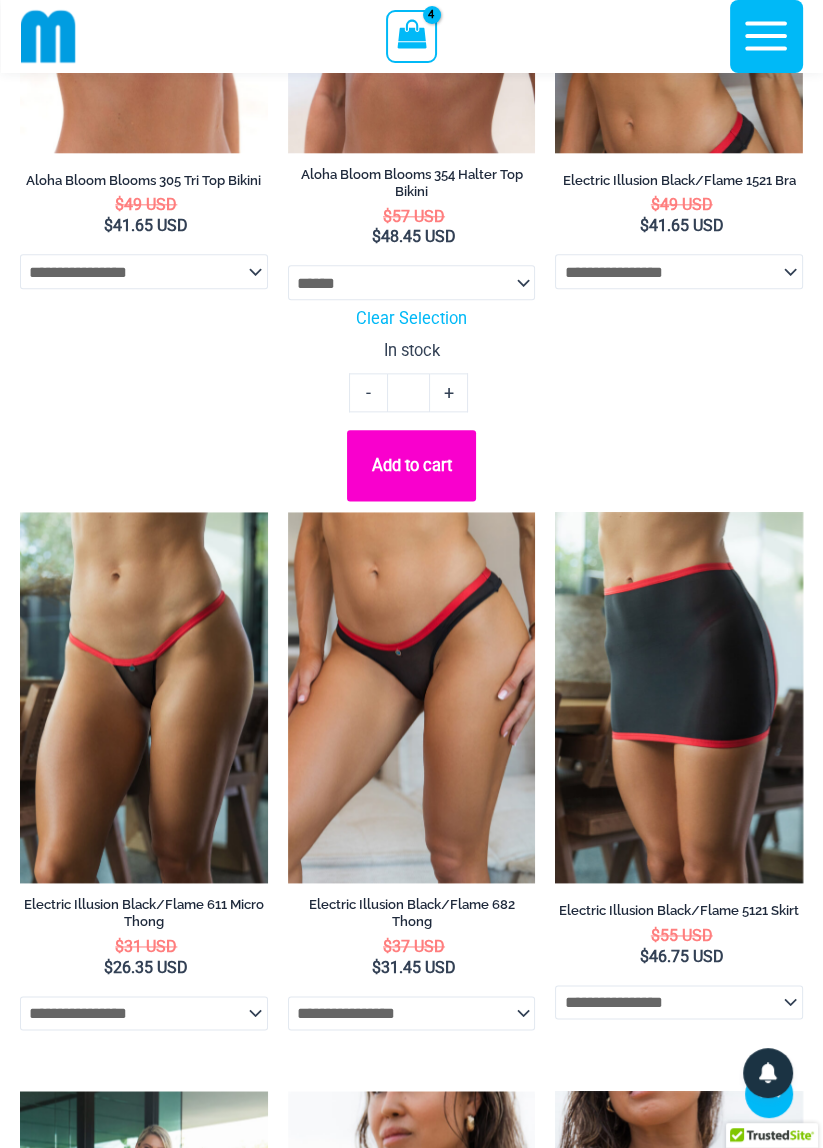 click on "**********" 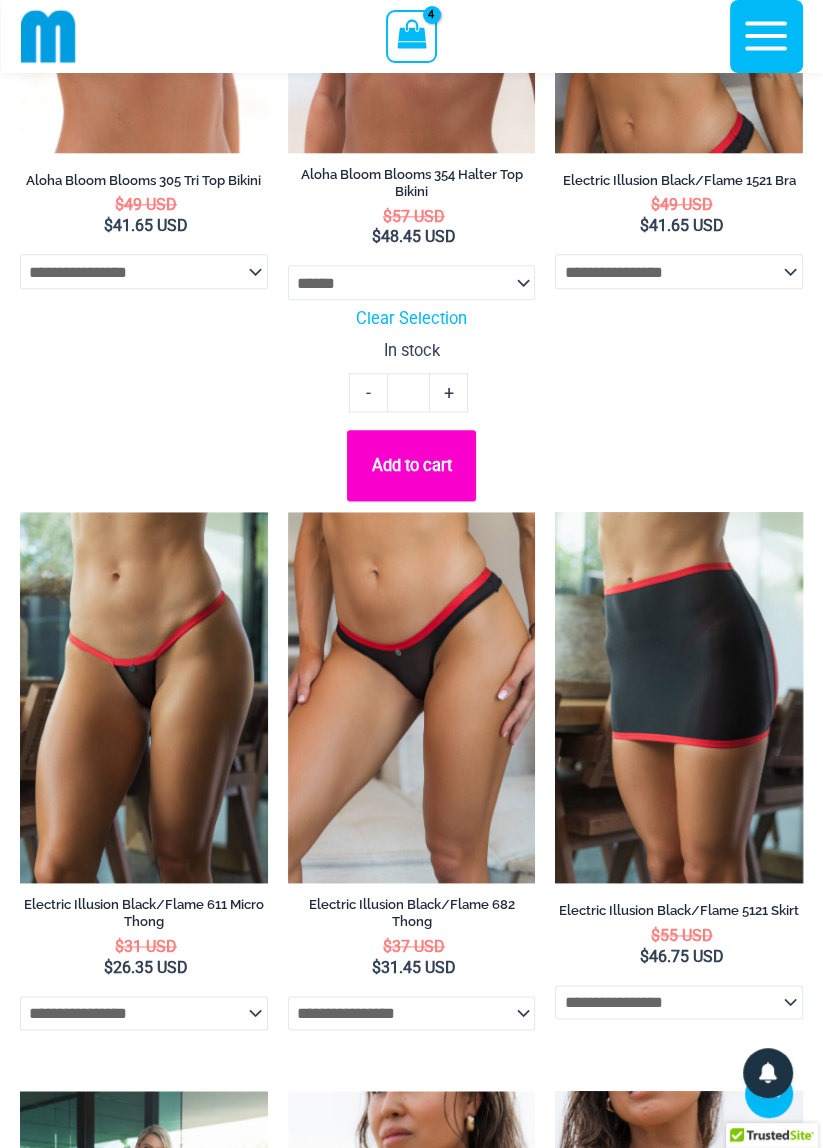 select on "*****" 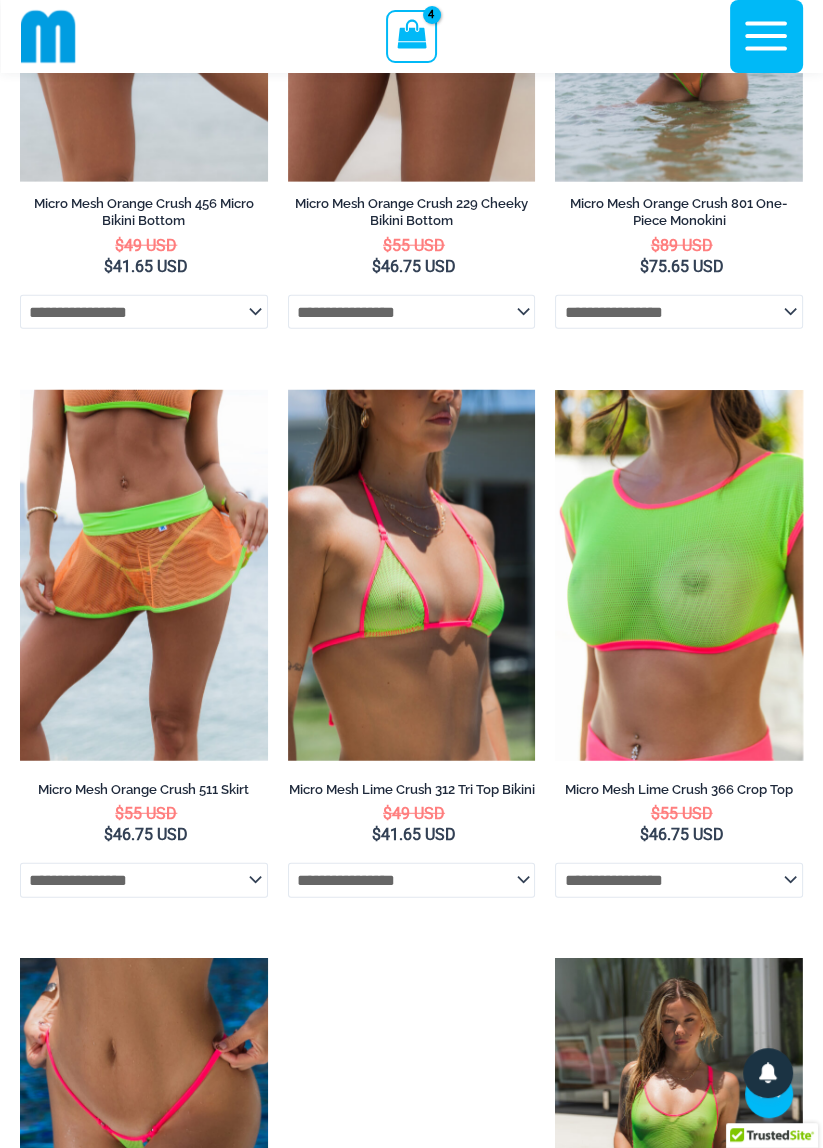 scroll, scrollTop: 3742, scrollLeft: 0, axis: vertical 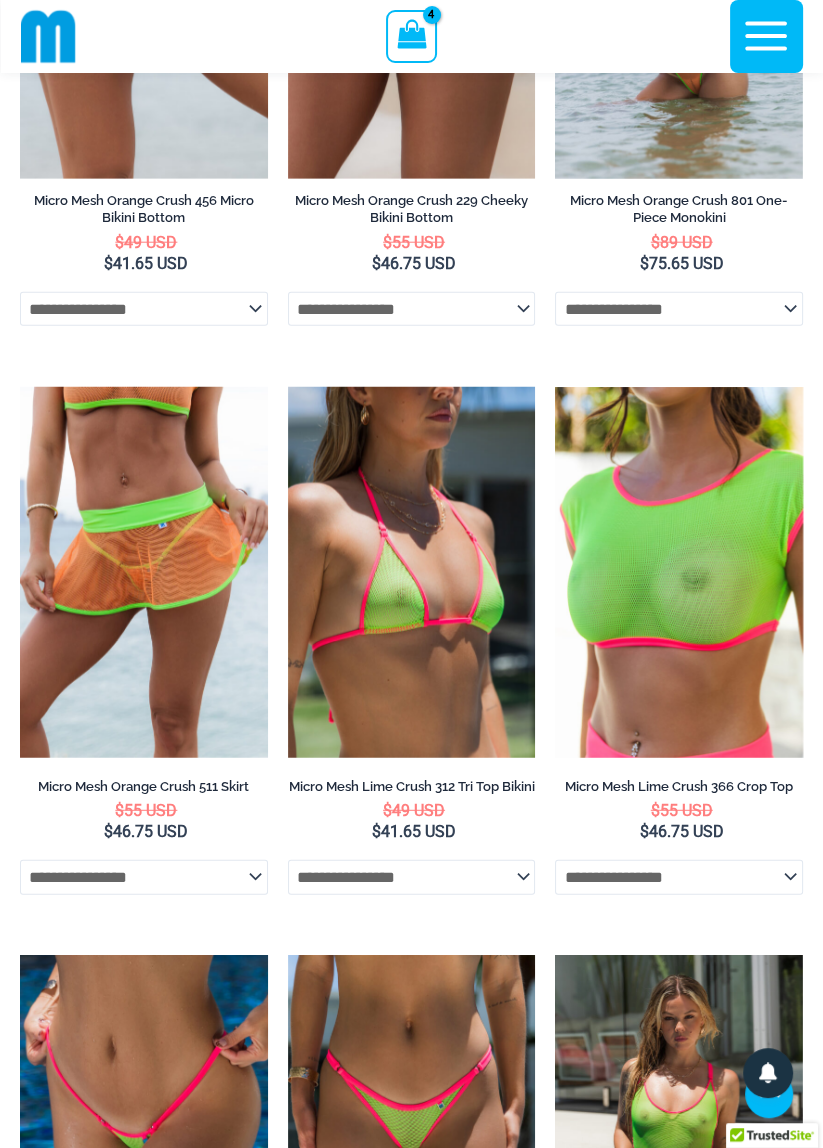 click on "**********" 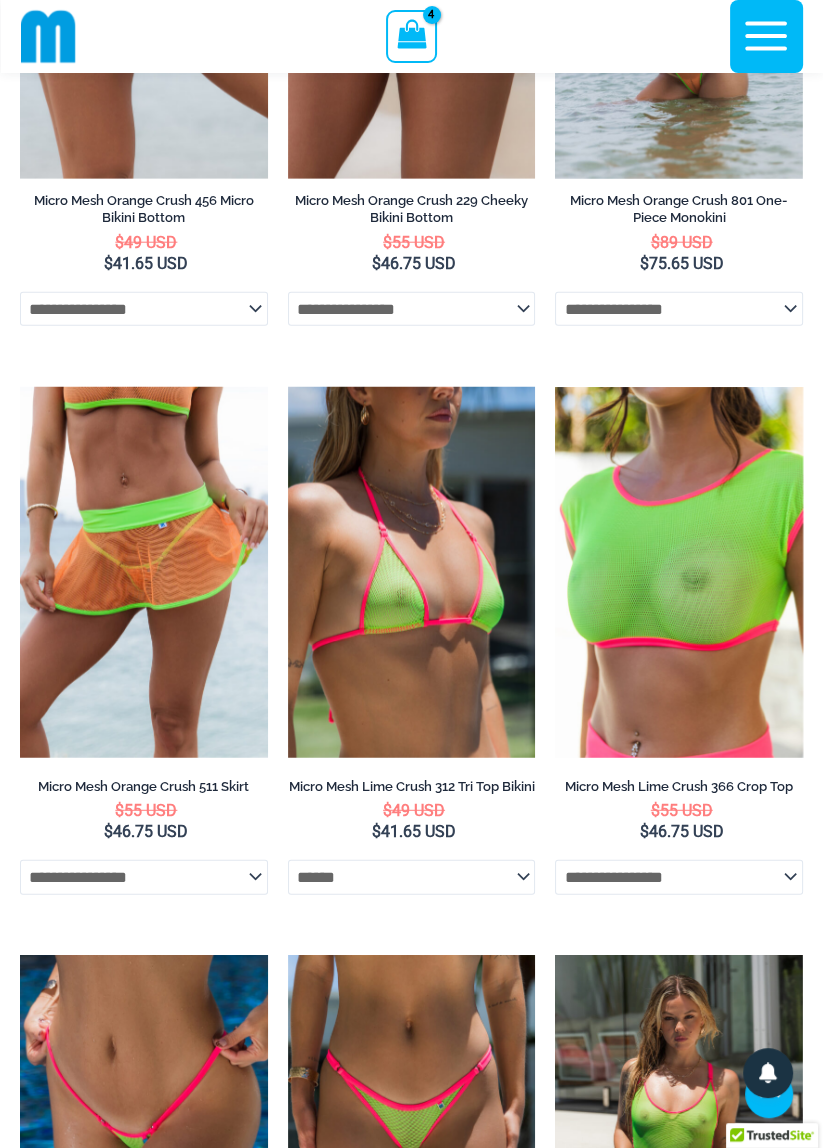 select on "******" 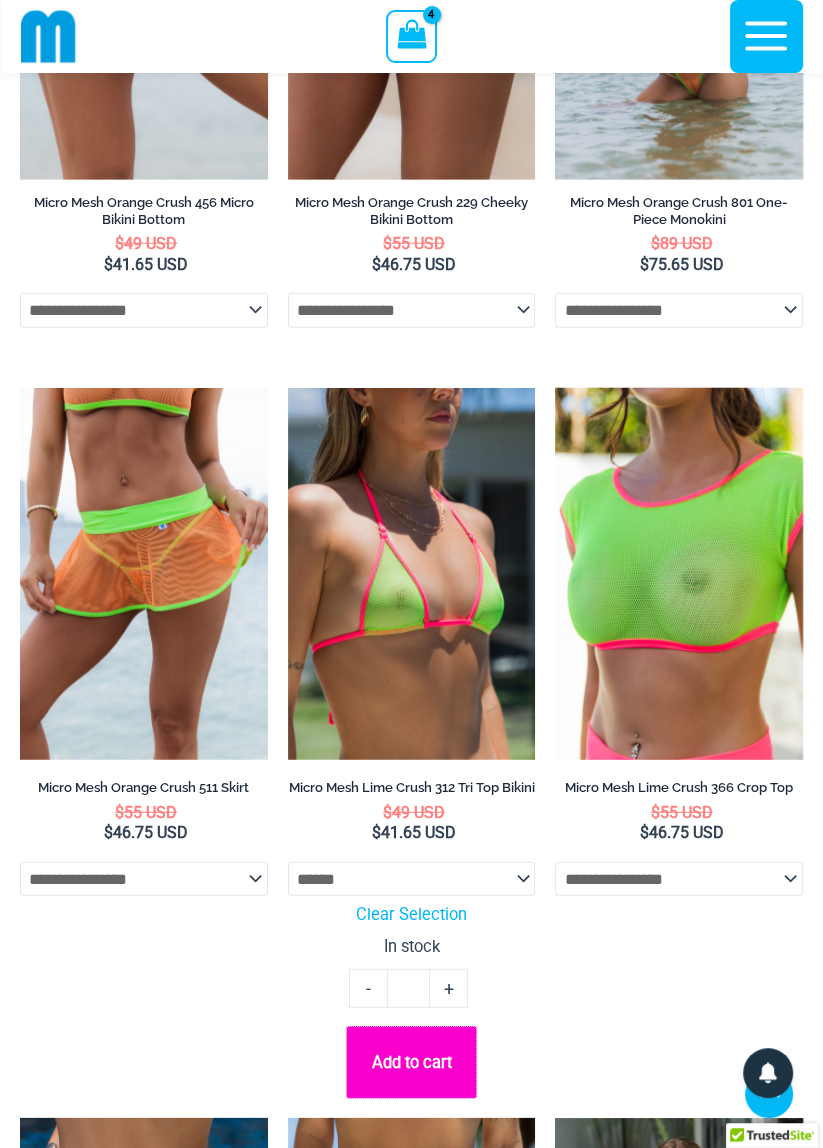 click on "Add to cart" 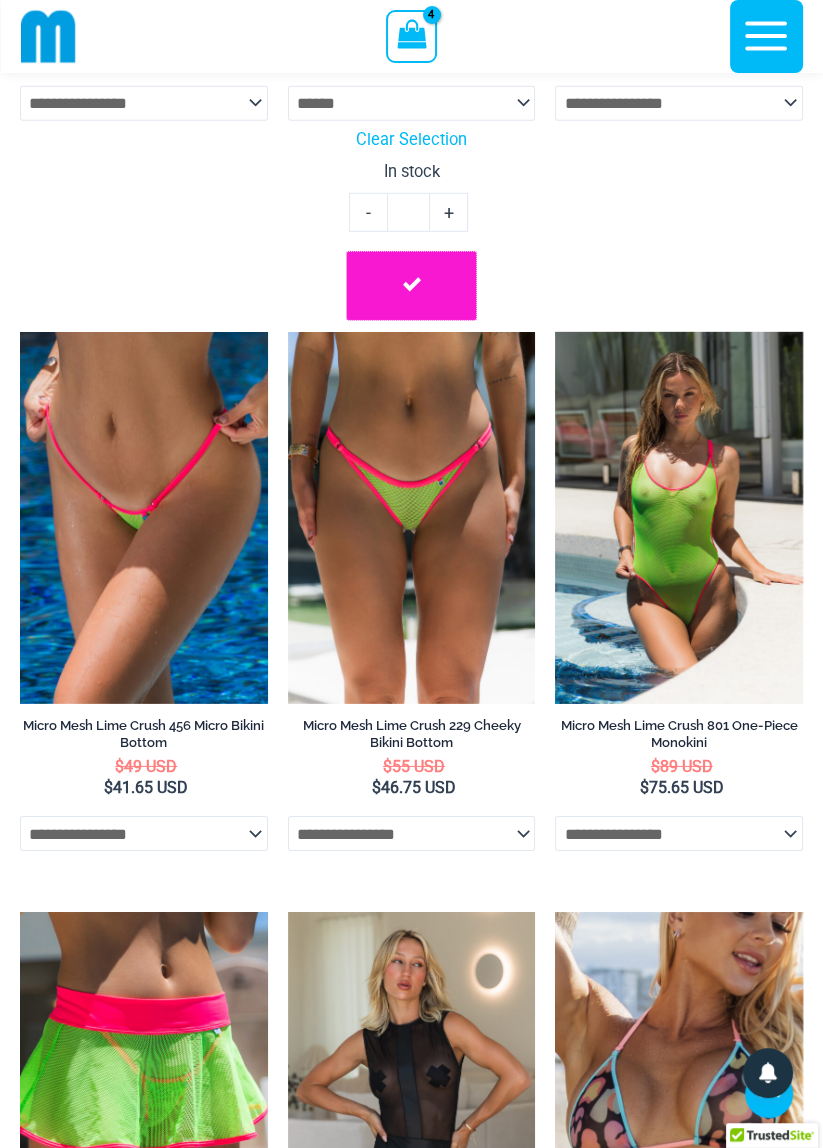 scroll, scrollTop: 4517, scrollLeft: 0, axis: vertical 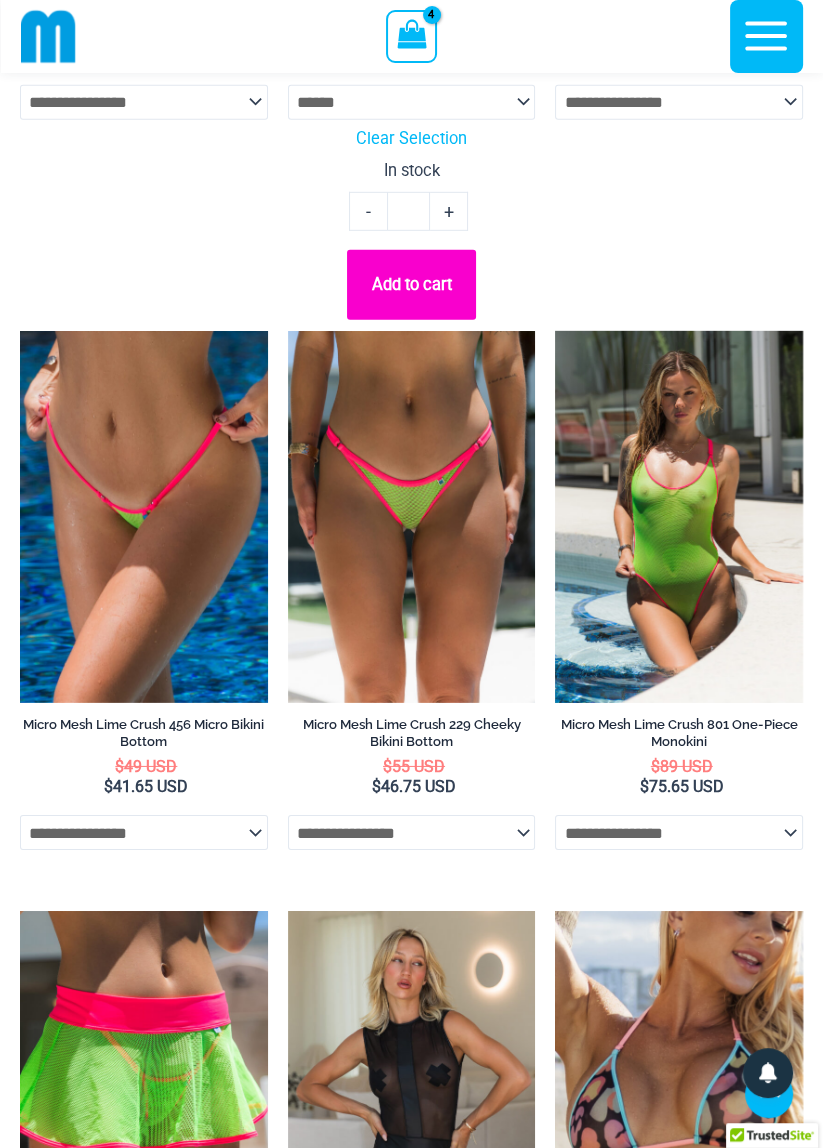 click on "**********" 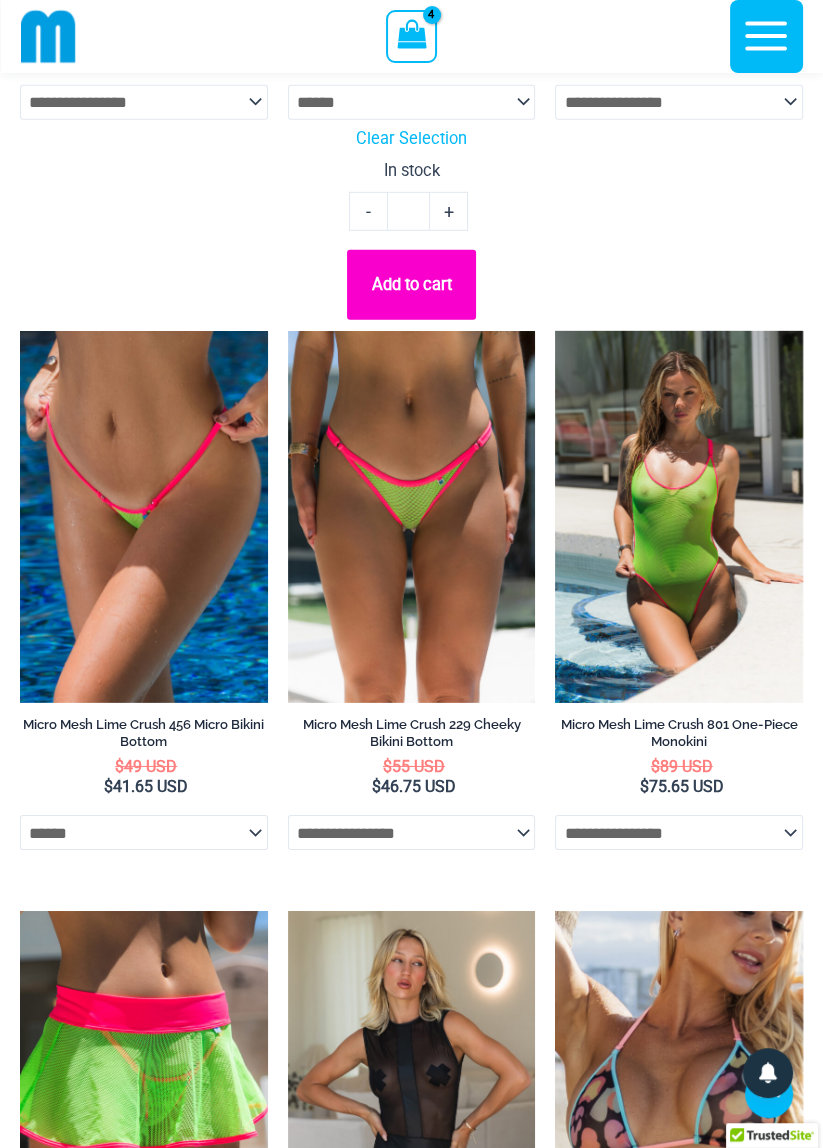 select on "******" 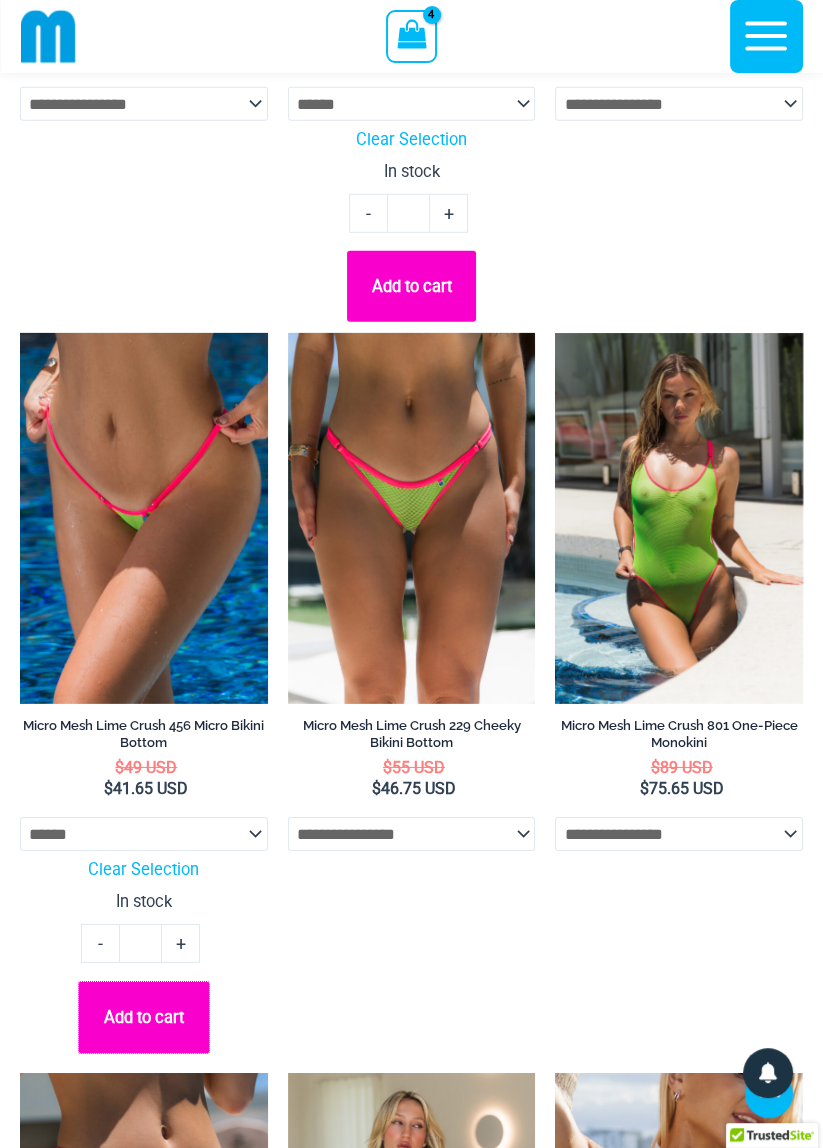 click on "Add to cart" 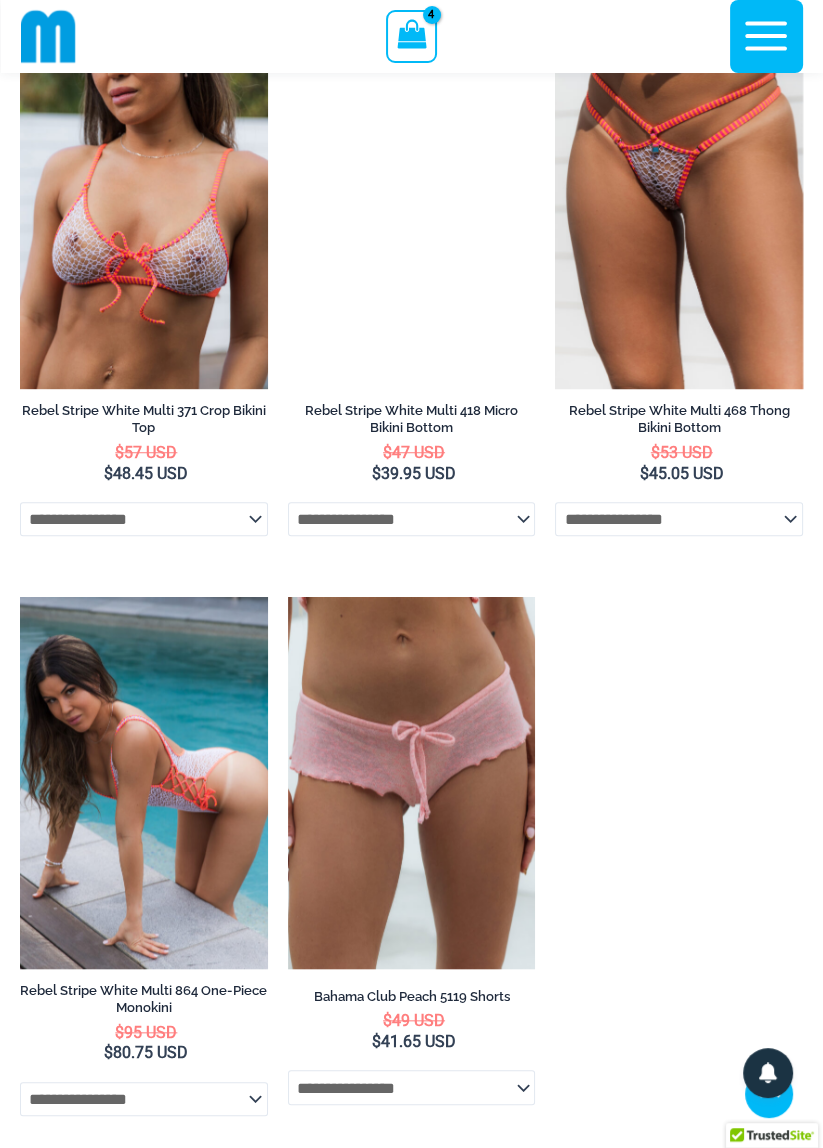 scroll, scrollTop: 6761, scrollLeft: 0, axis: vertical 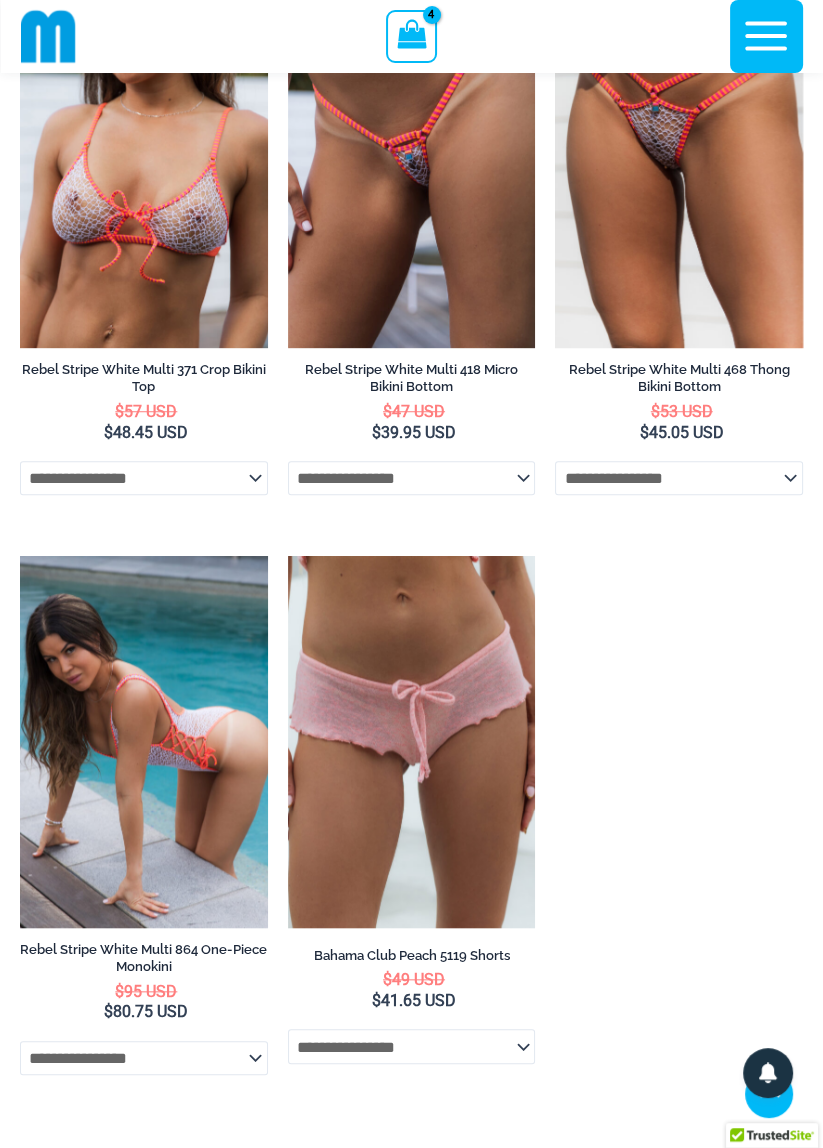 click on "3" at bounding box center (140, 1174) 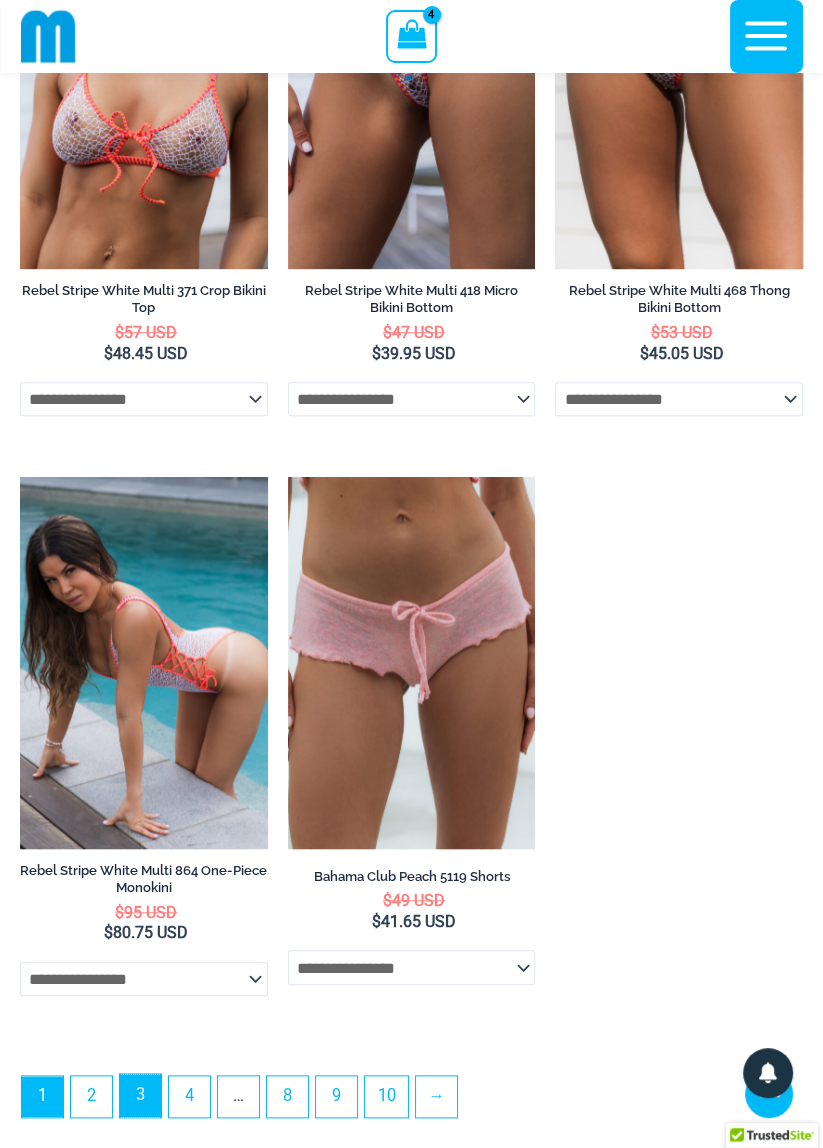 scroll, scrollTop: 6856, scrollLeft: 0, axis: vertical 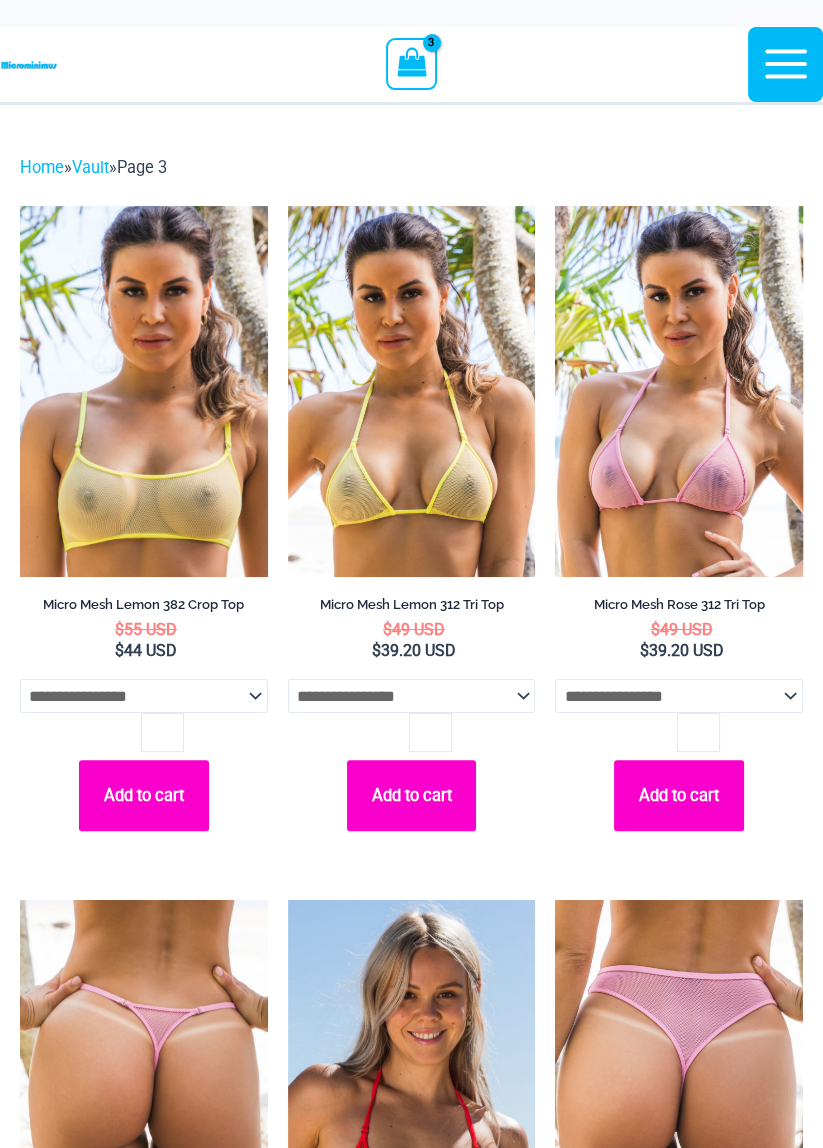click 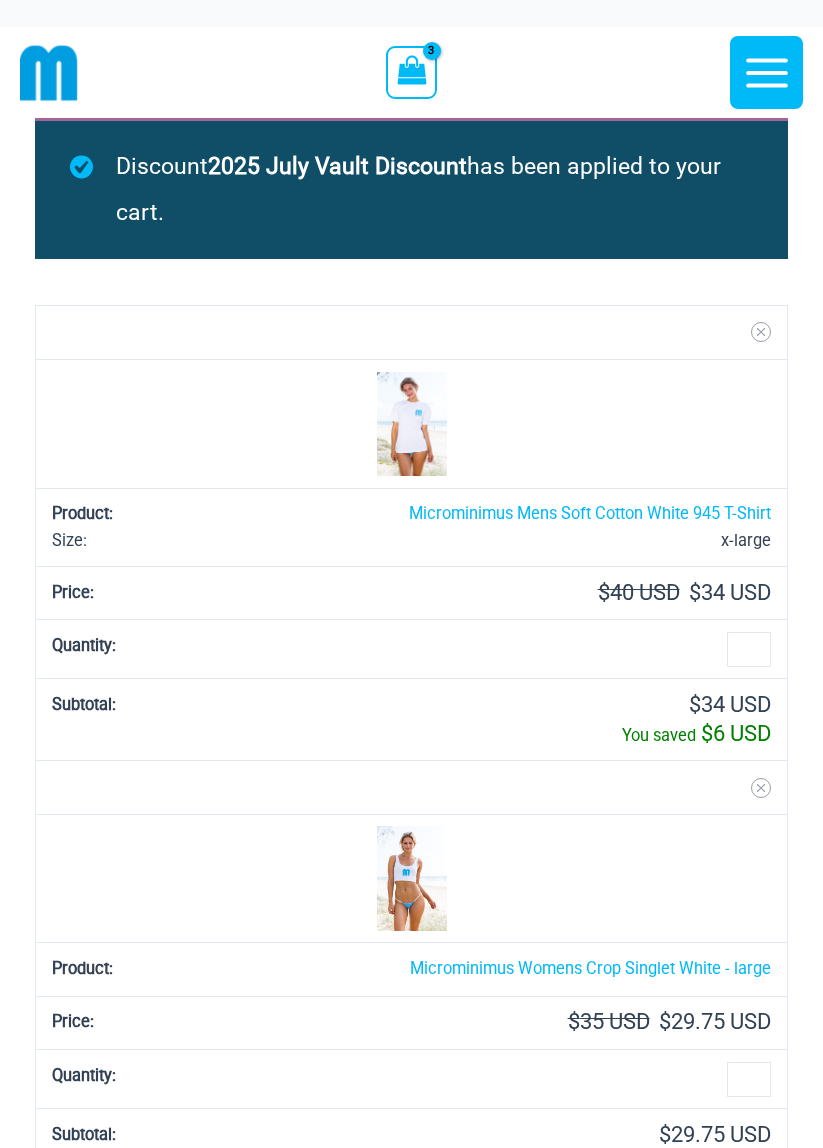 scroll, scrollTop: 0, scrollLeft: 0, axis: both 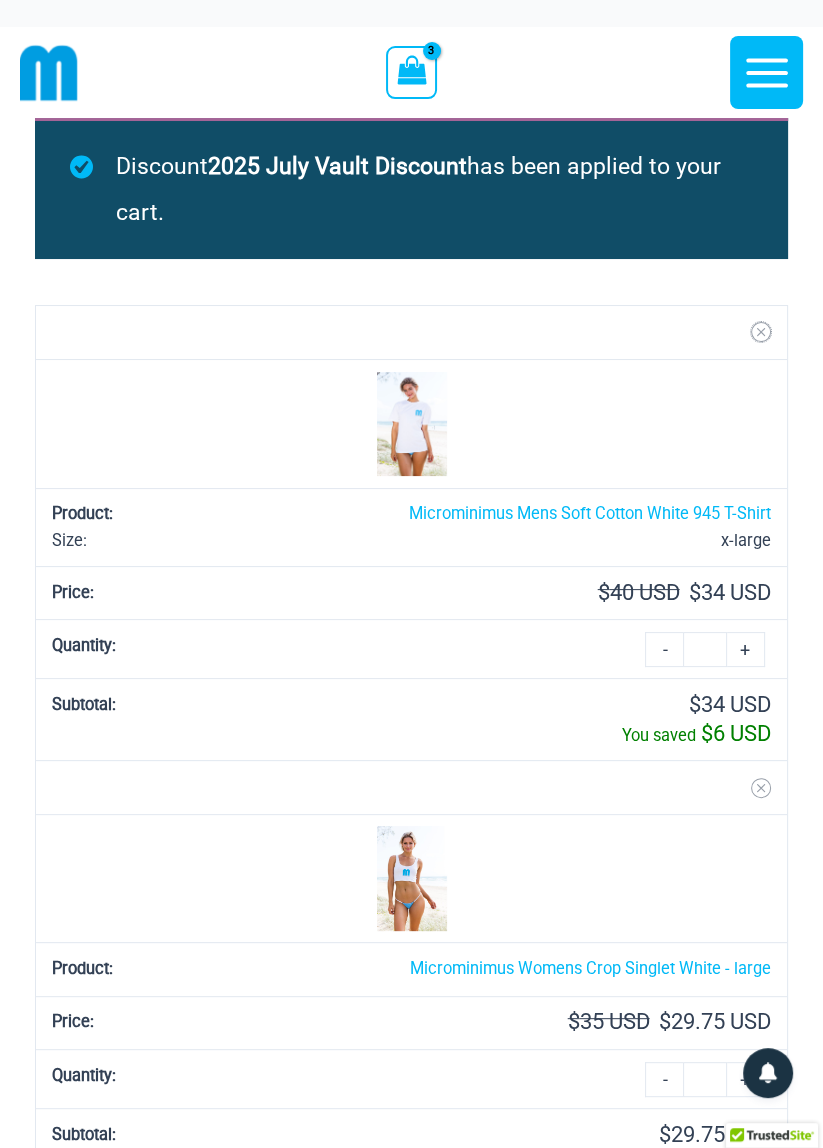click at bounding box center [761, 332] 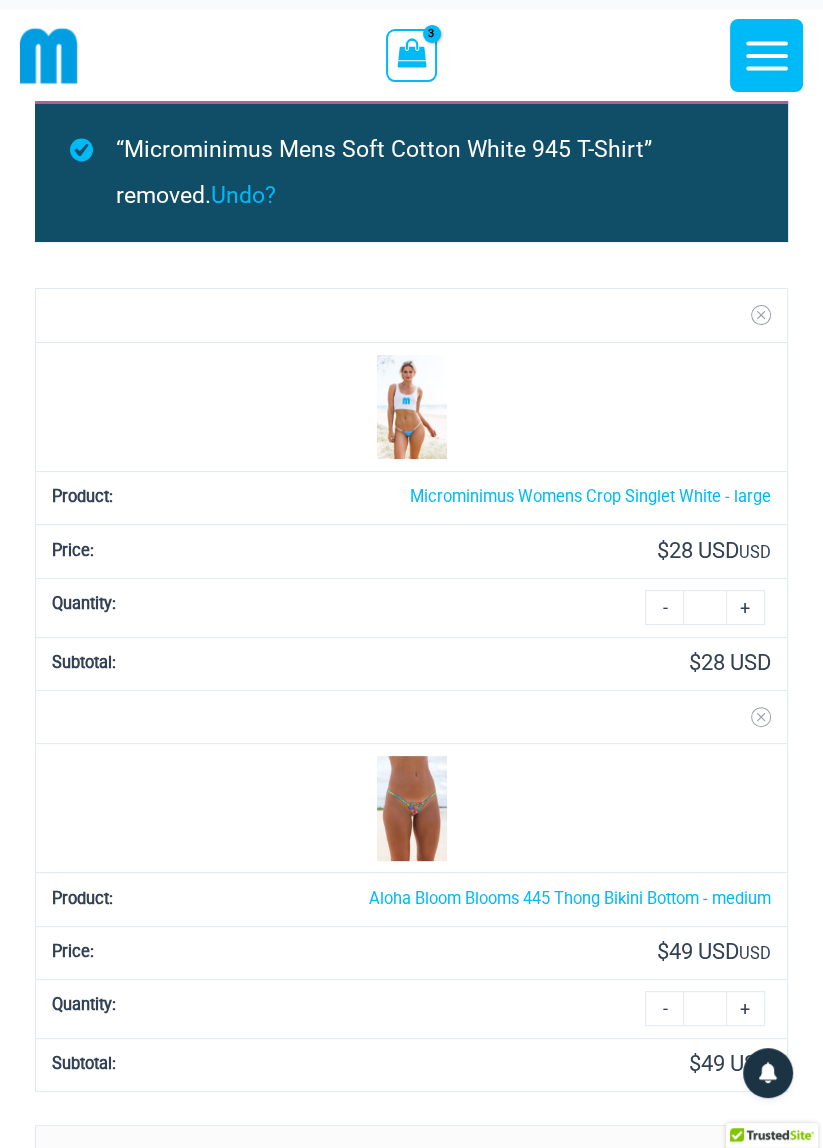 scroll, scrollTop: 17, scrollLeft: 0, axis: vertical 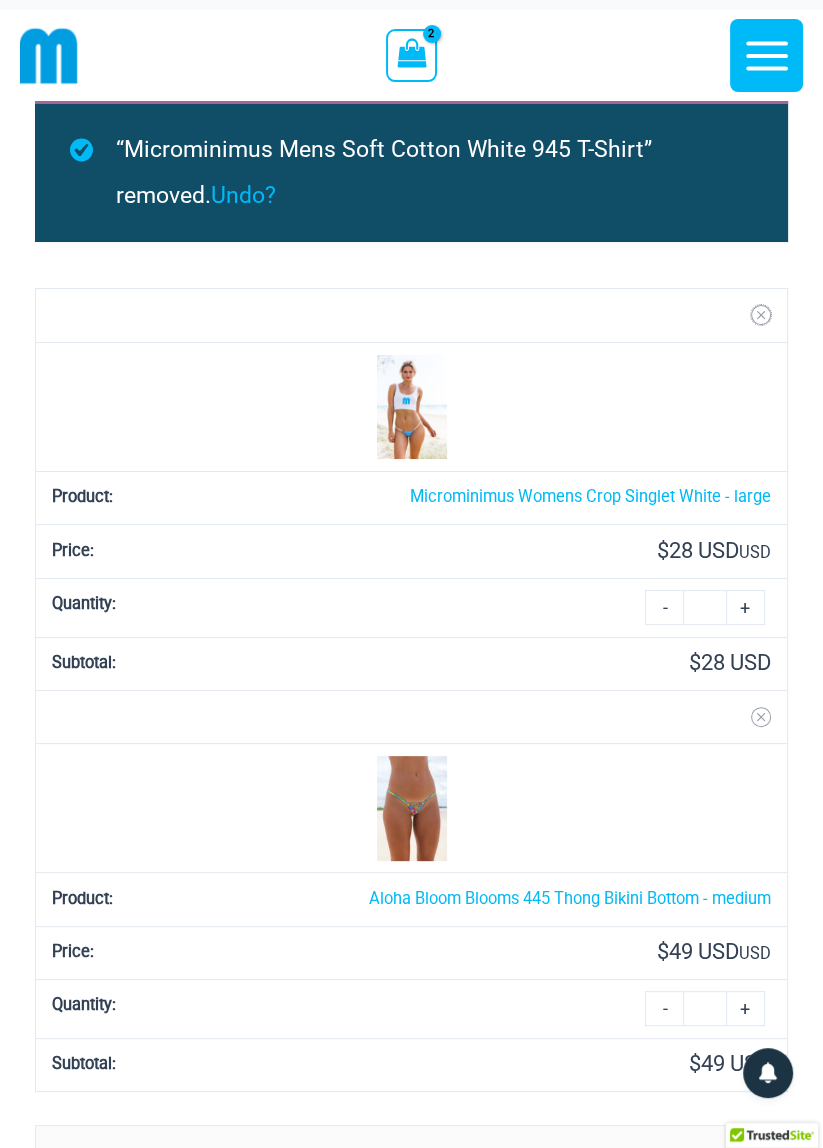 click 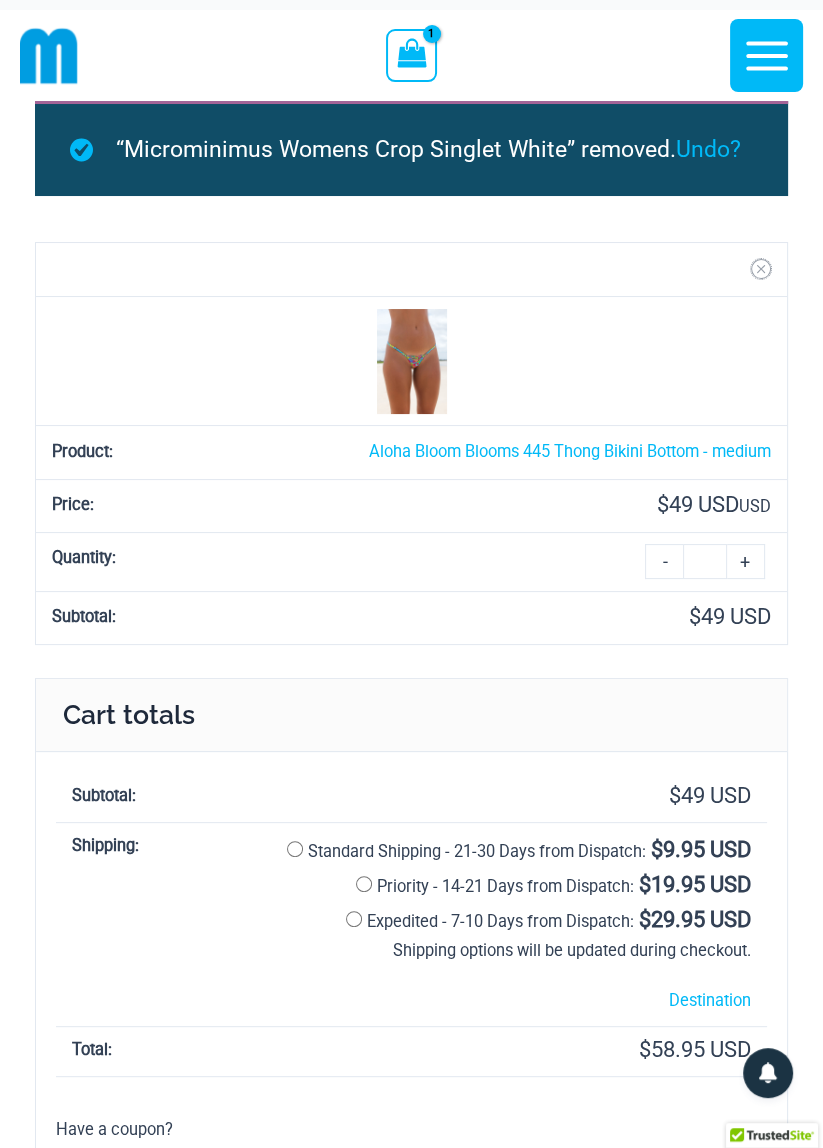 click 